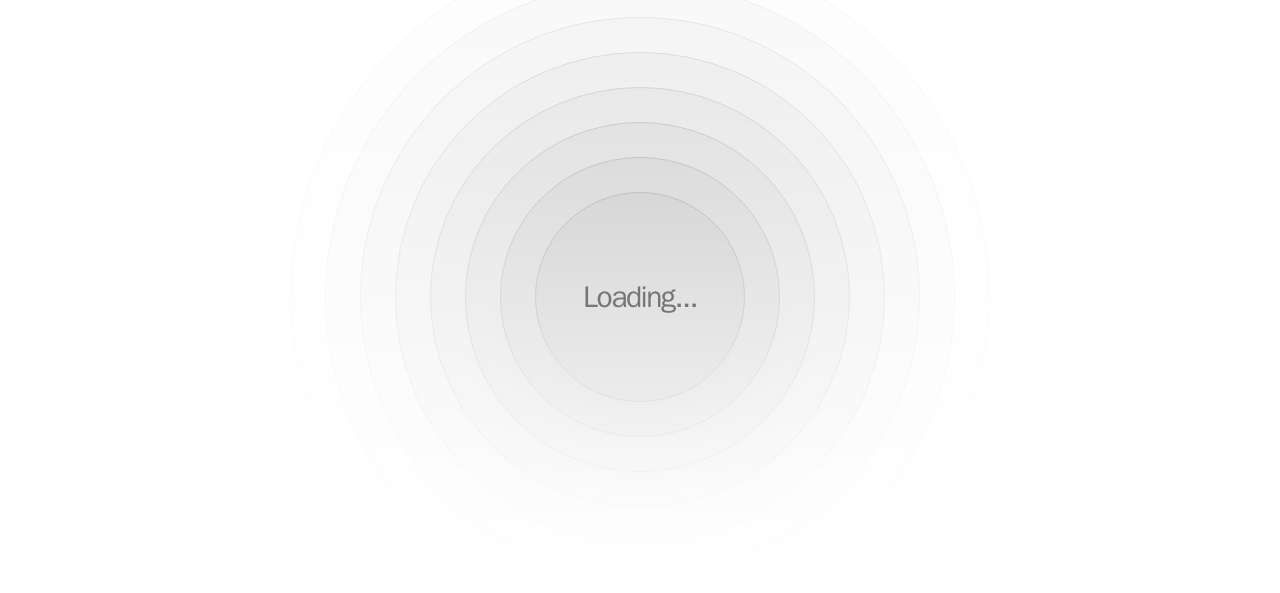 scroll, scrollTop: 0, scrollLeft: 0, axis: both 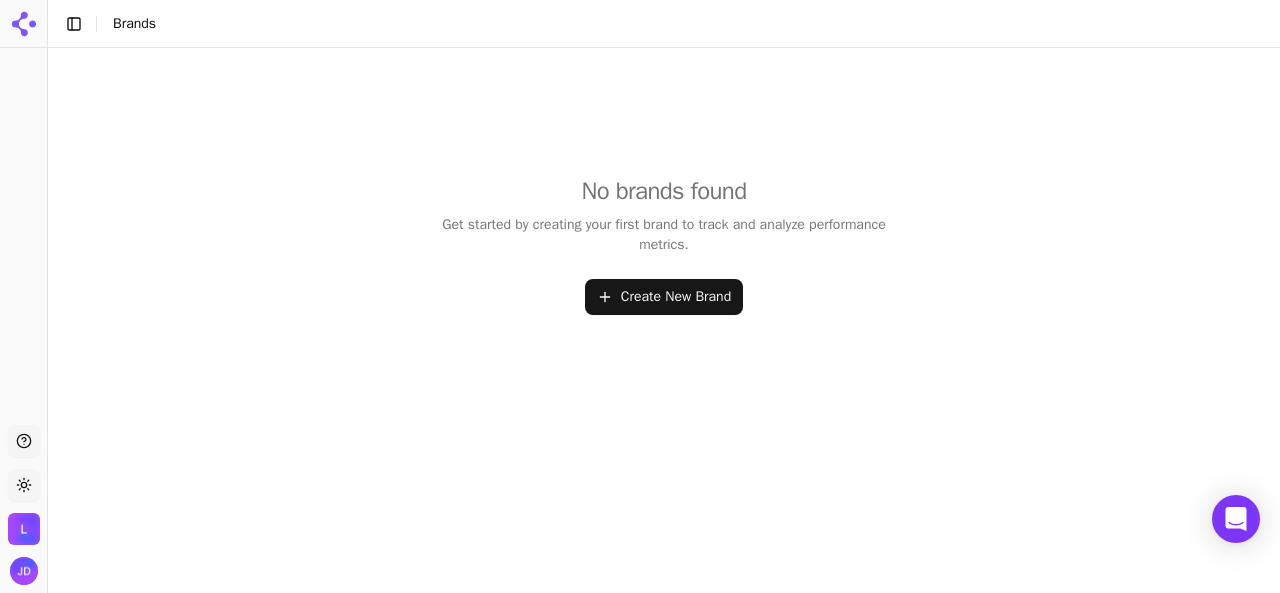 click on "Create New Brand" at bounding box center [664, 297] 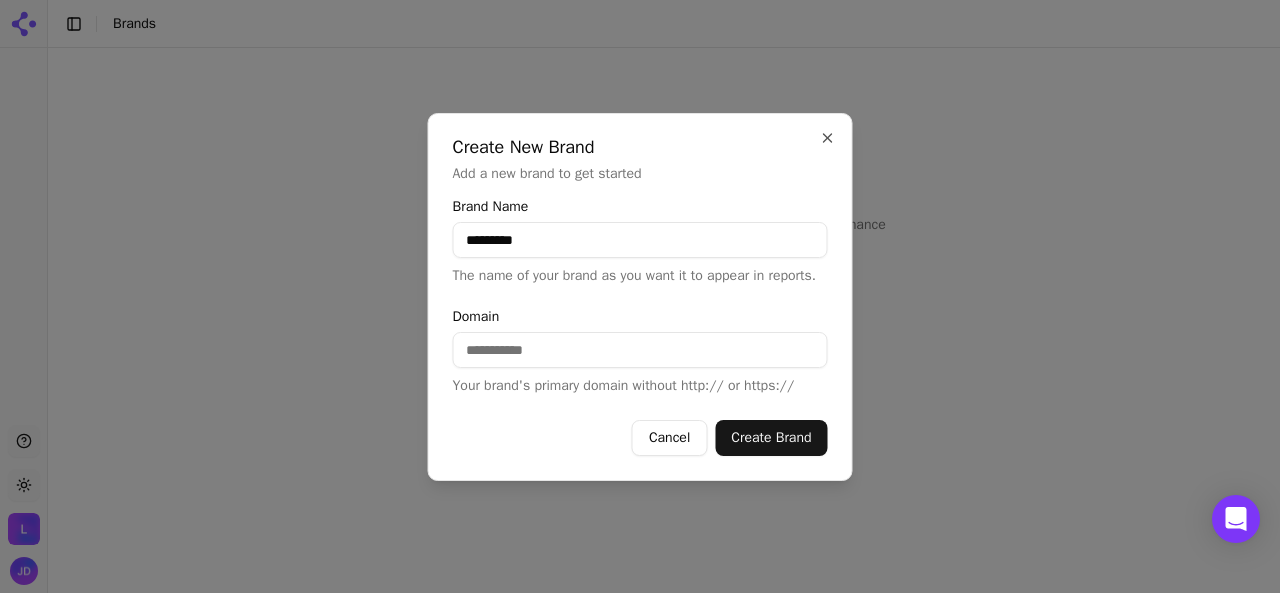 type on "*********" 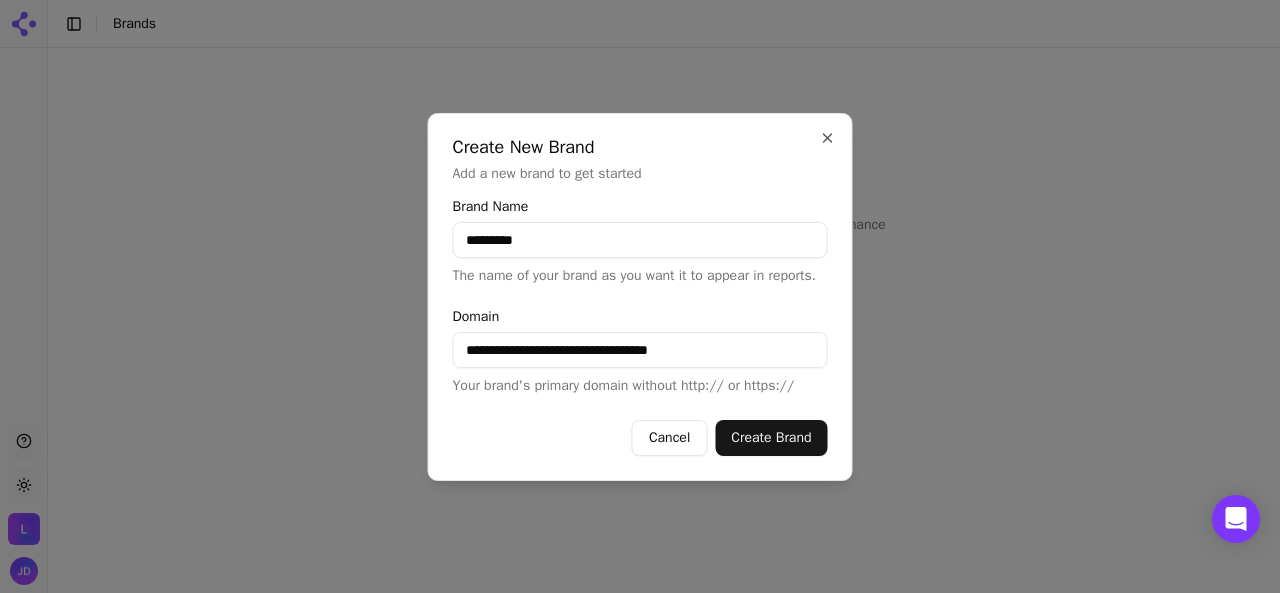 click on "Create Brand" at bounding box center (771, 438) 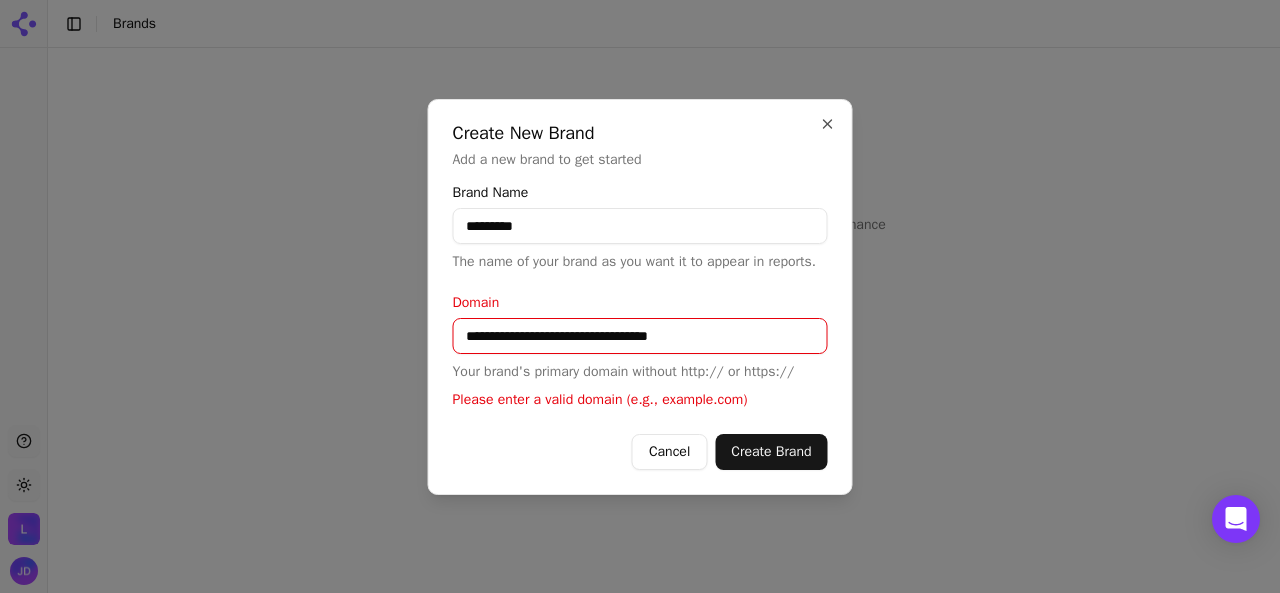 click on "**********" at bounding box center [640, 336] 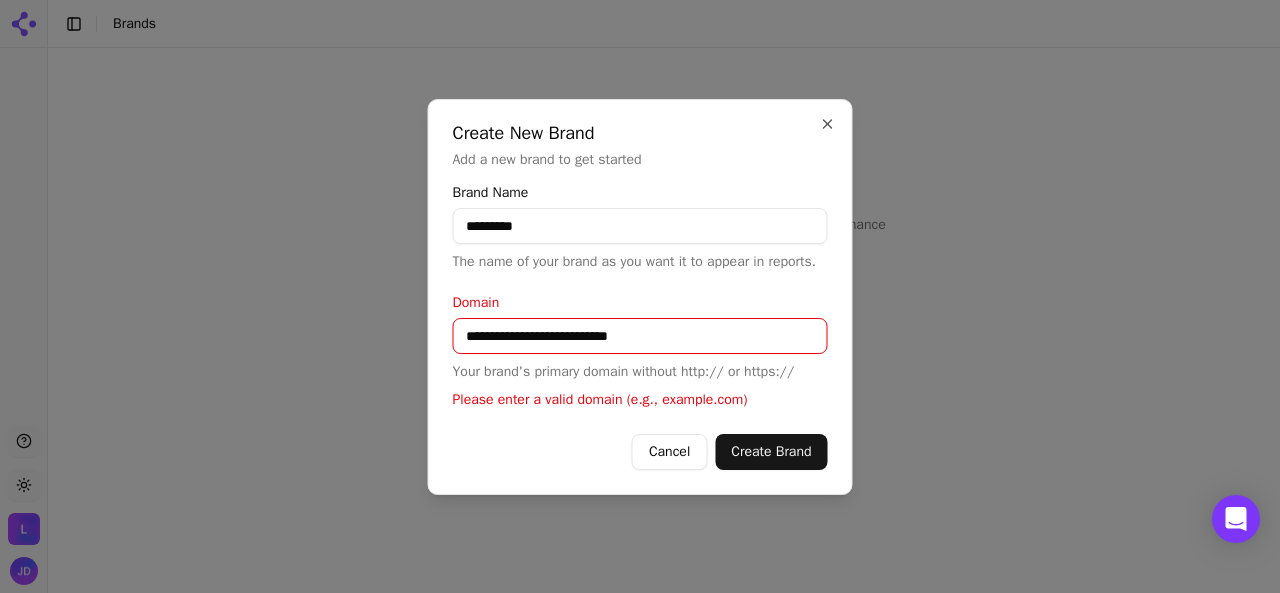 click on "Create Brand" at bounding box center [771, 452] 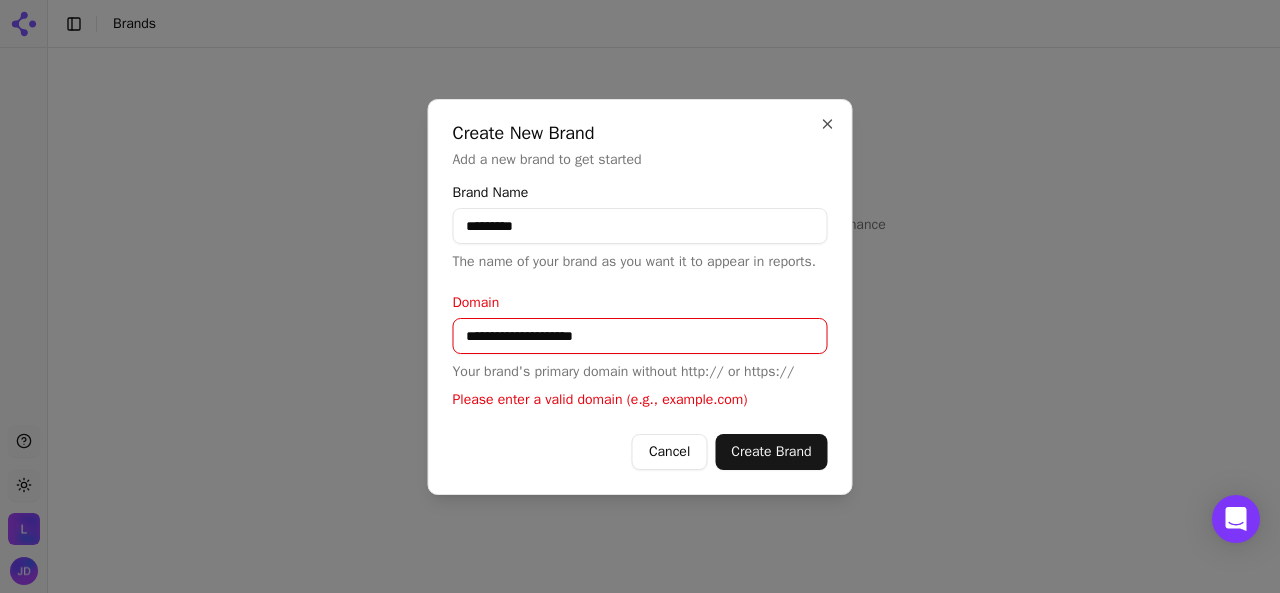 click on "Create Brand" at bounding box center [771, 452] 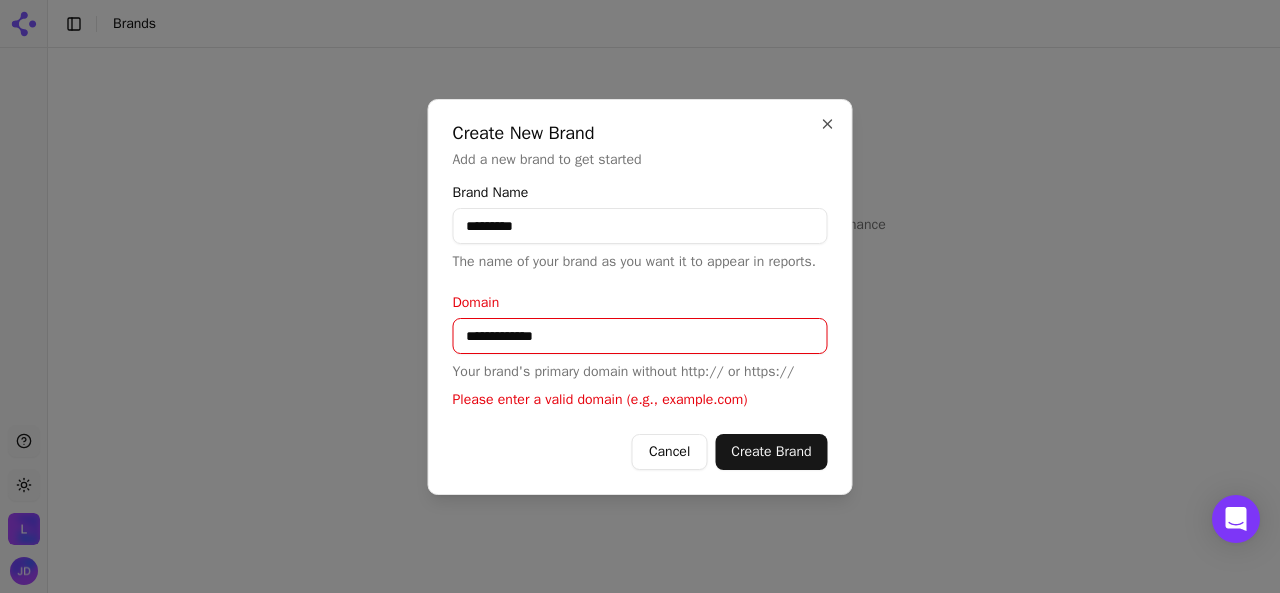 click on "Create Brand" at bounding box center (771, 452) 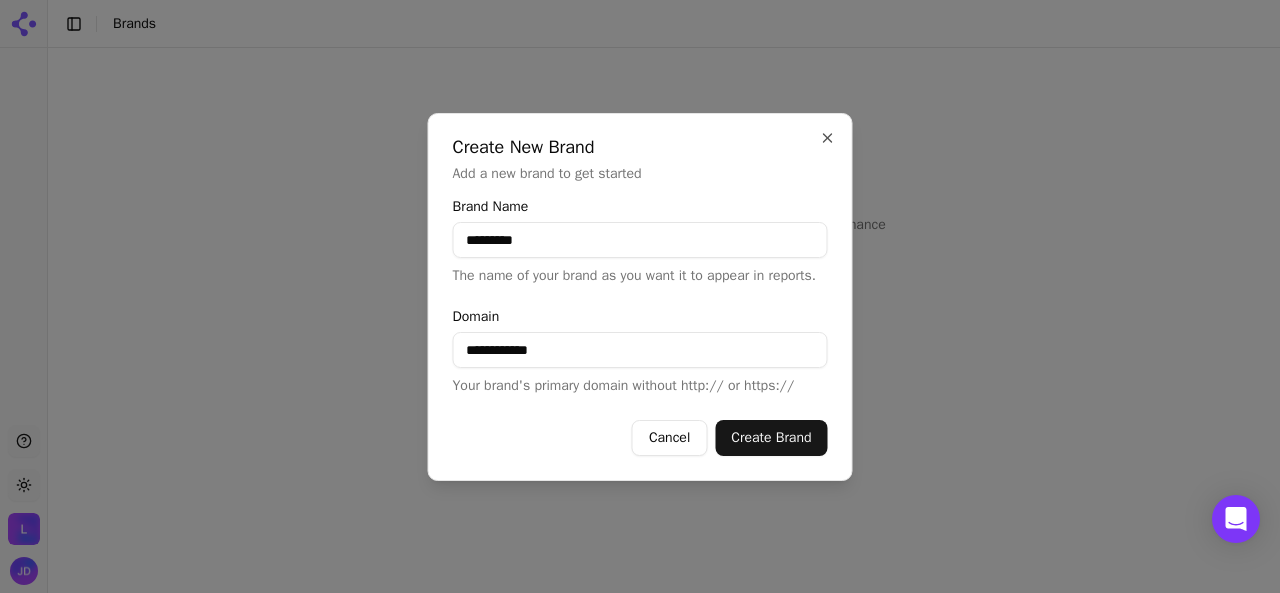 type on "**********" 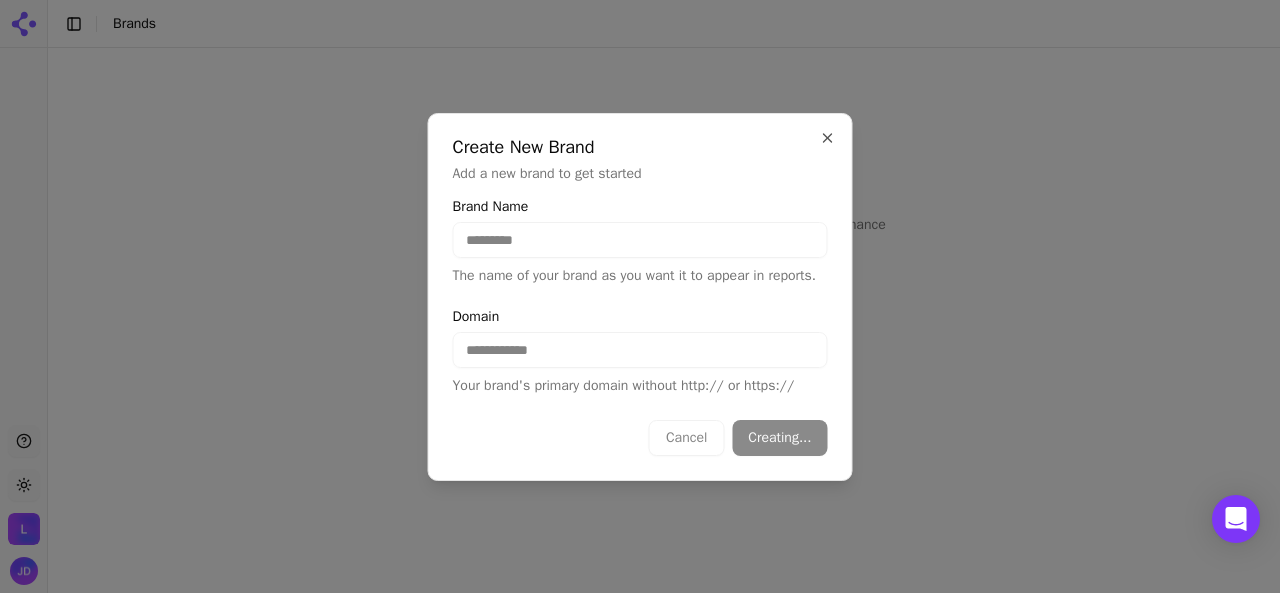 type 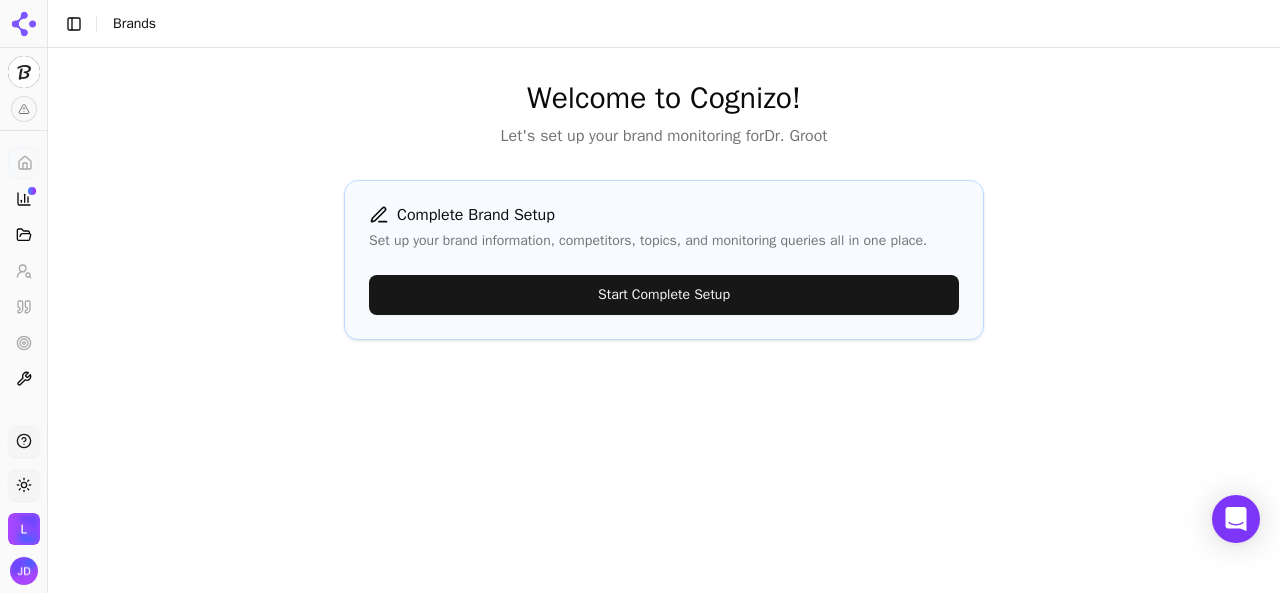 click on "Start Complete Setup" at bounding box center [664, 295] 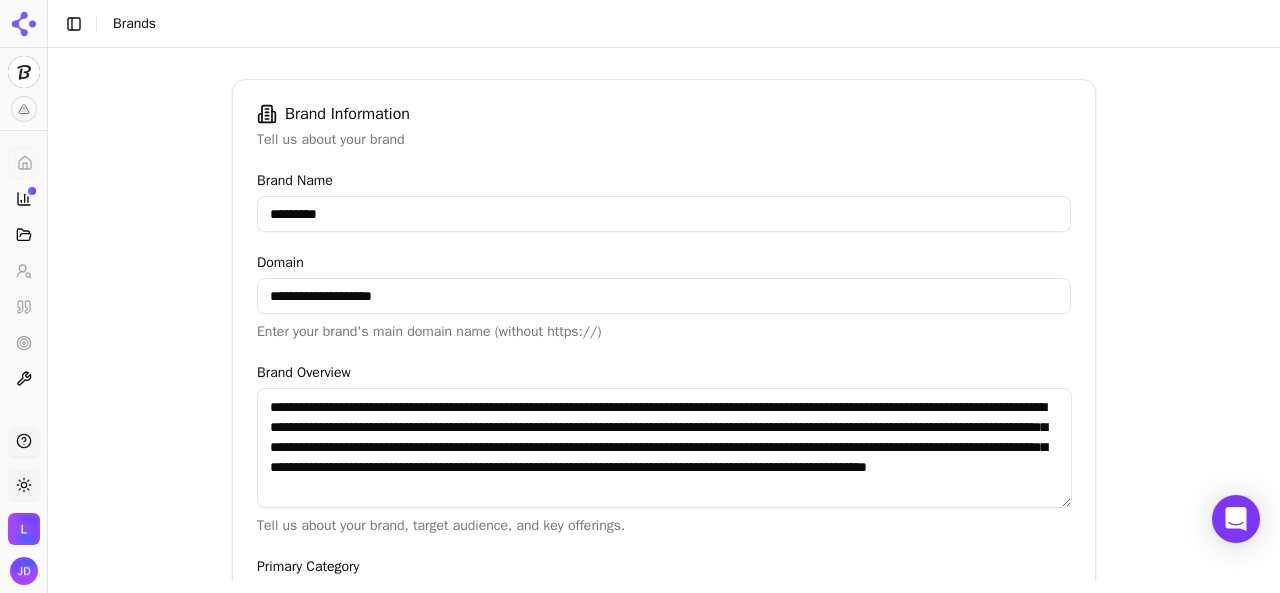 scroll, scrollTop: 300, scrollLeft: 0, axis: vertical 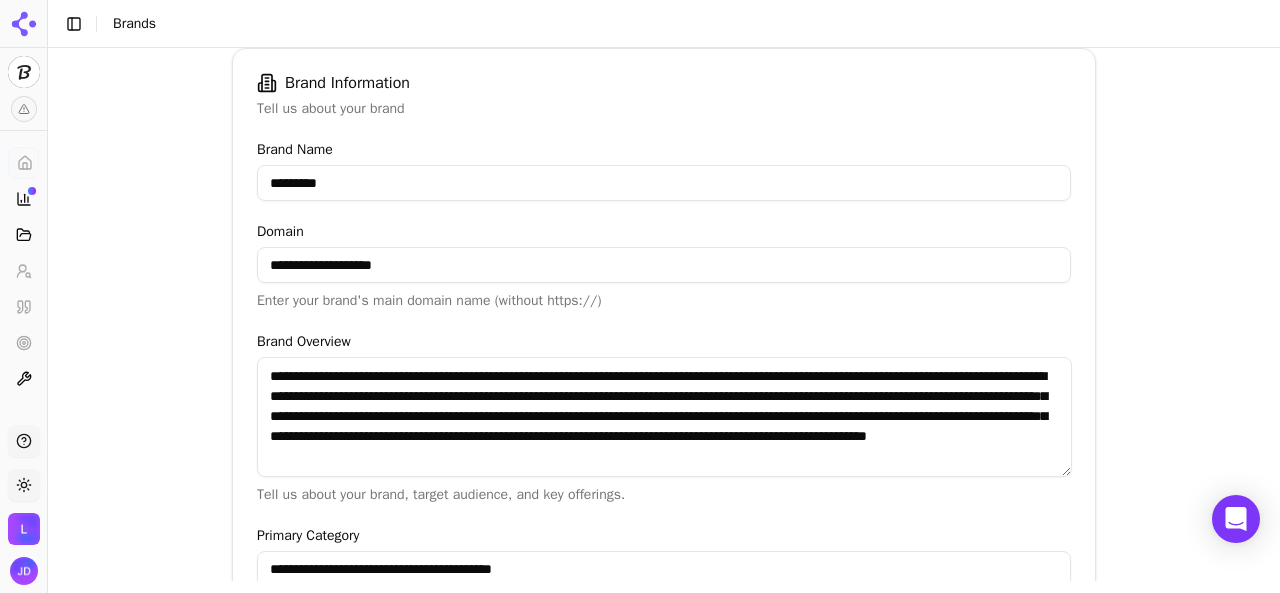 drag, startPoint x: 263, startPoint y: 371, endPoint x: 804, endPoint y: 468, distance: 549.62714 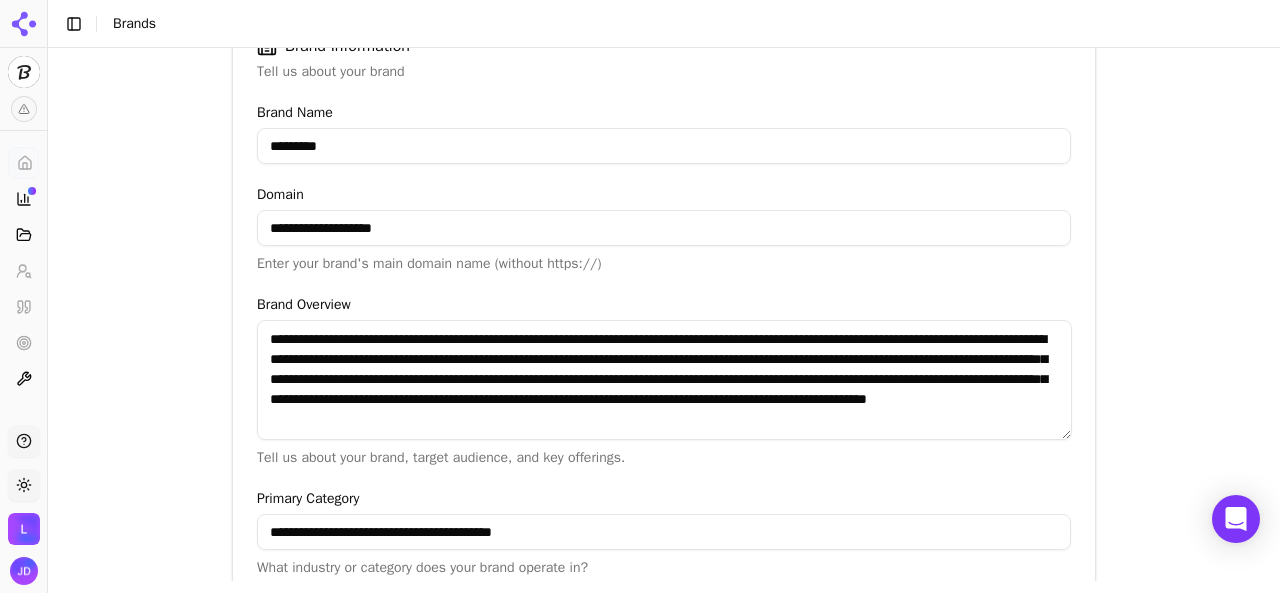scroll, scrollTop: 292, scrollLeft: 0, axis: vertical 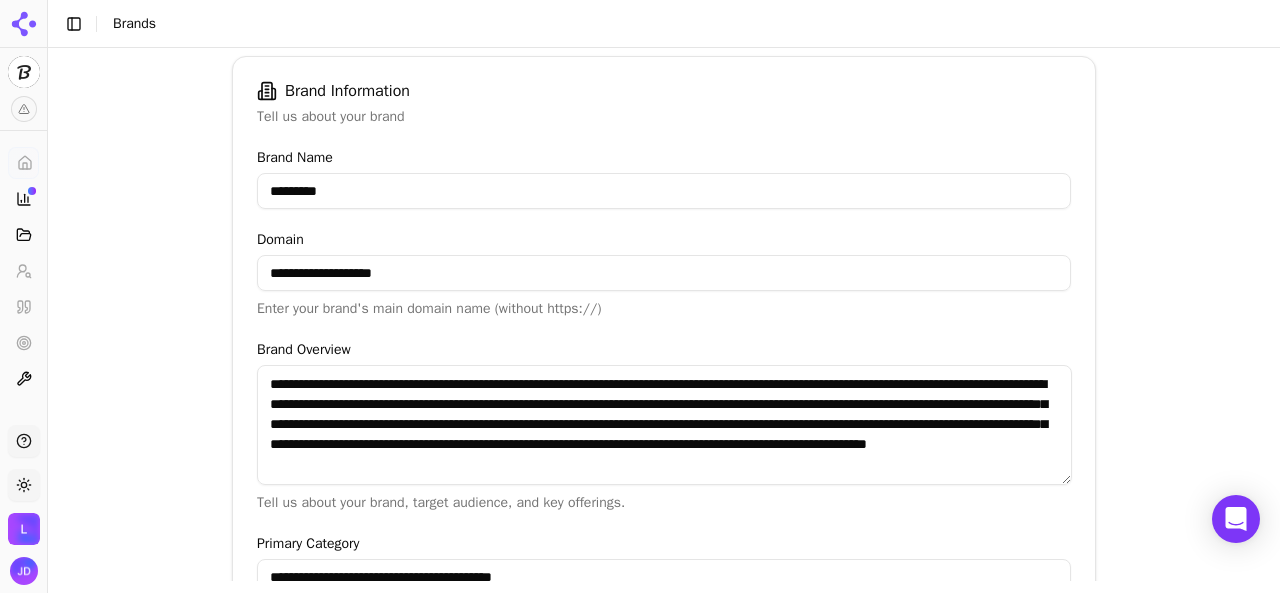 click on "**********" at bounding box center (664, 273) 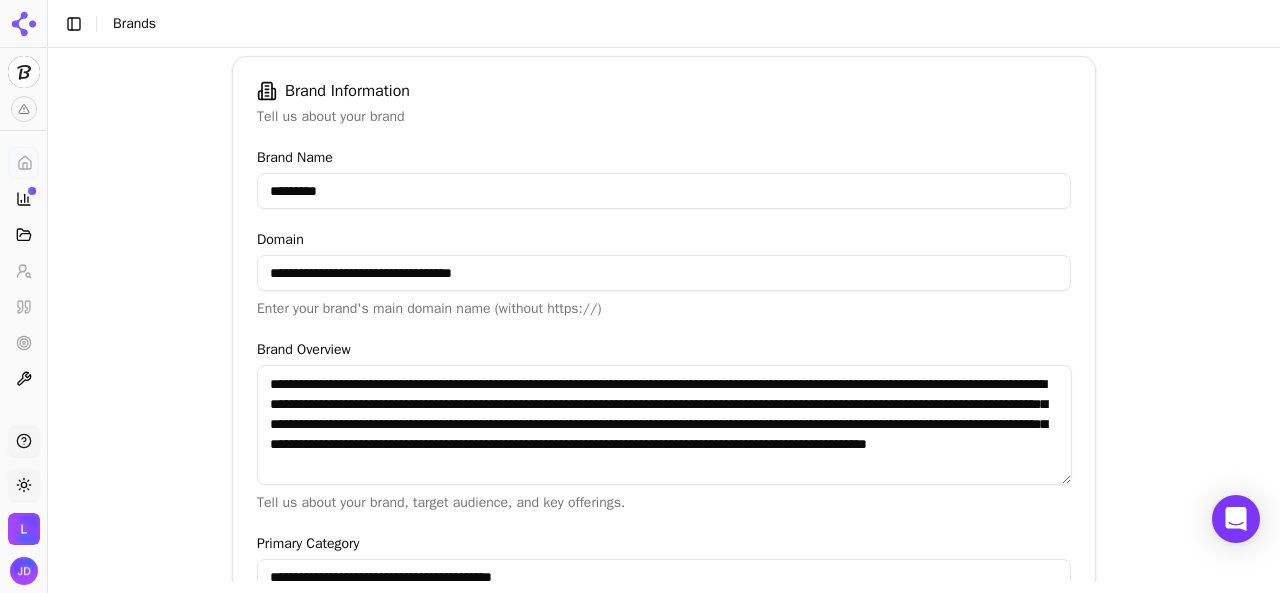 type on "**********" 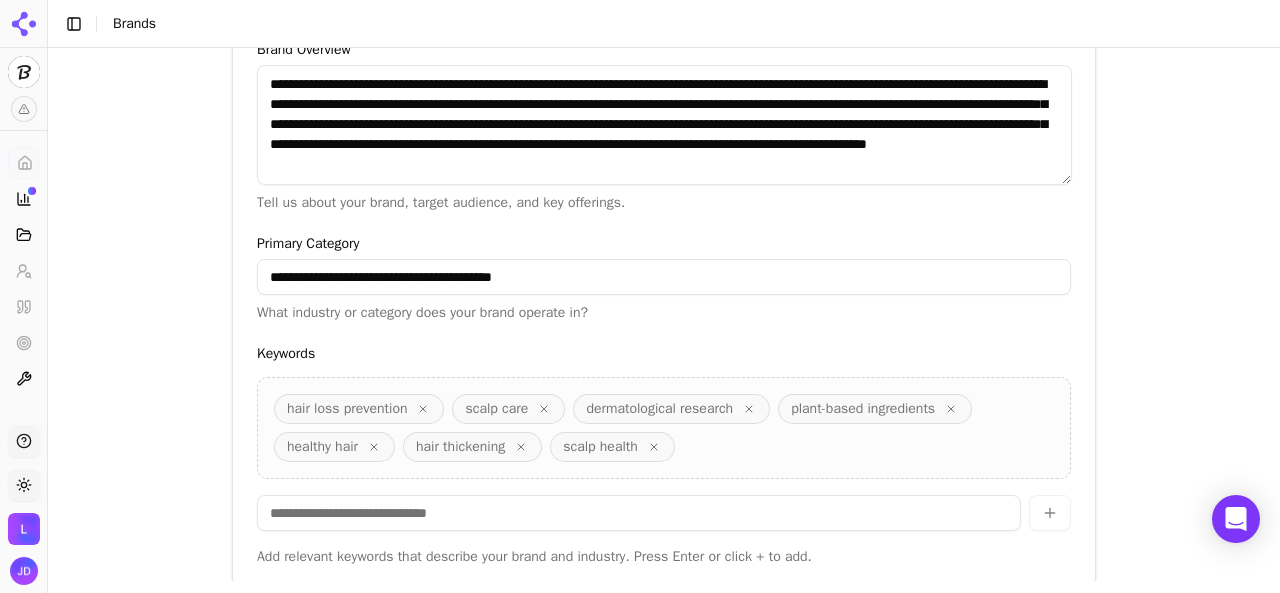 scroll, scrollTop: 692, scrollLeft: 0, axis: vertical 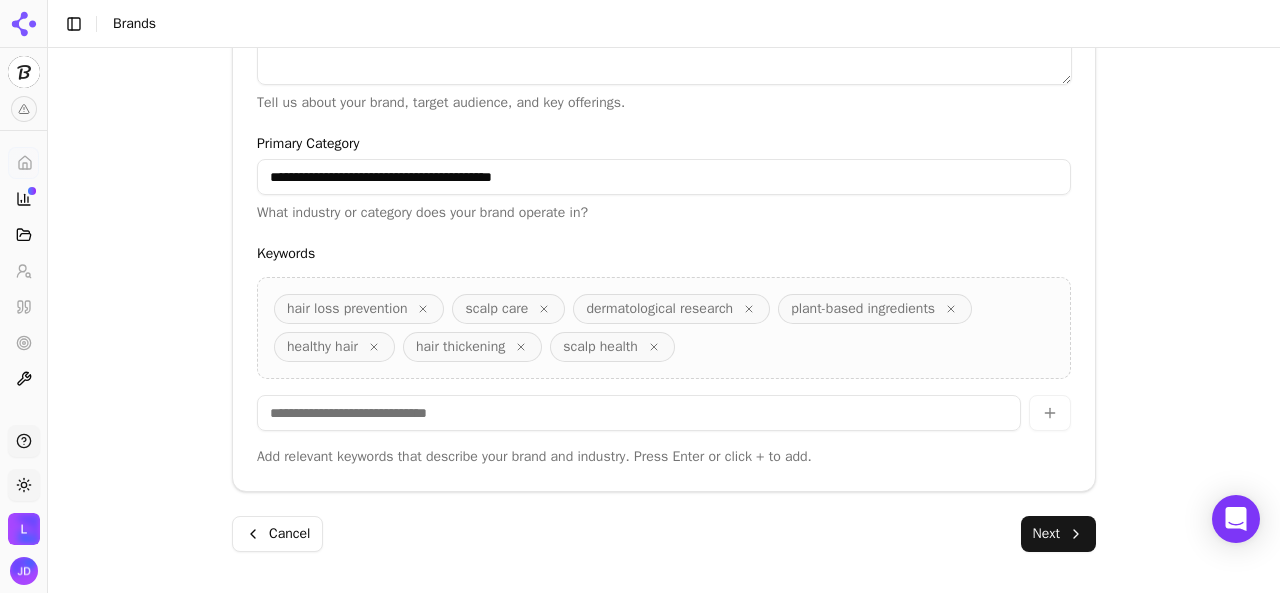 click on "Next" at bounding box center [1058, 534] 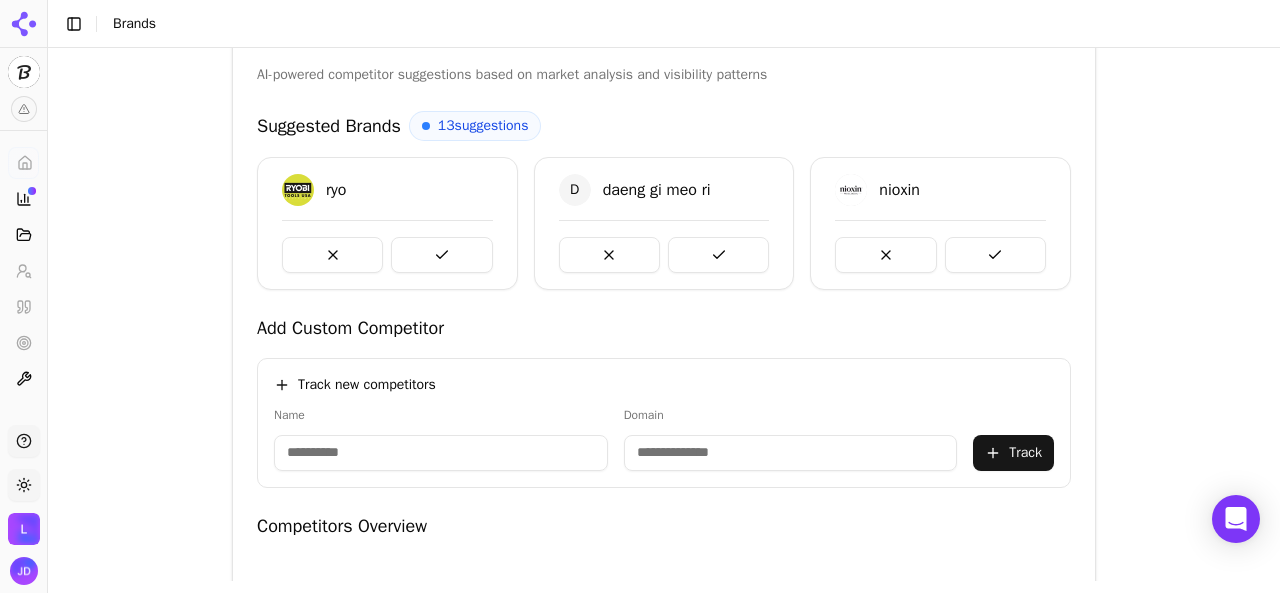 scroll, scrollTop: 488, scrollLeft: 0, axis: vertical 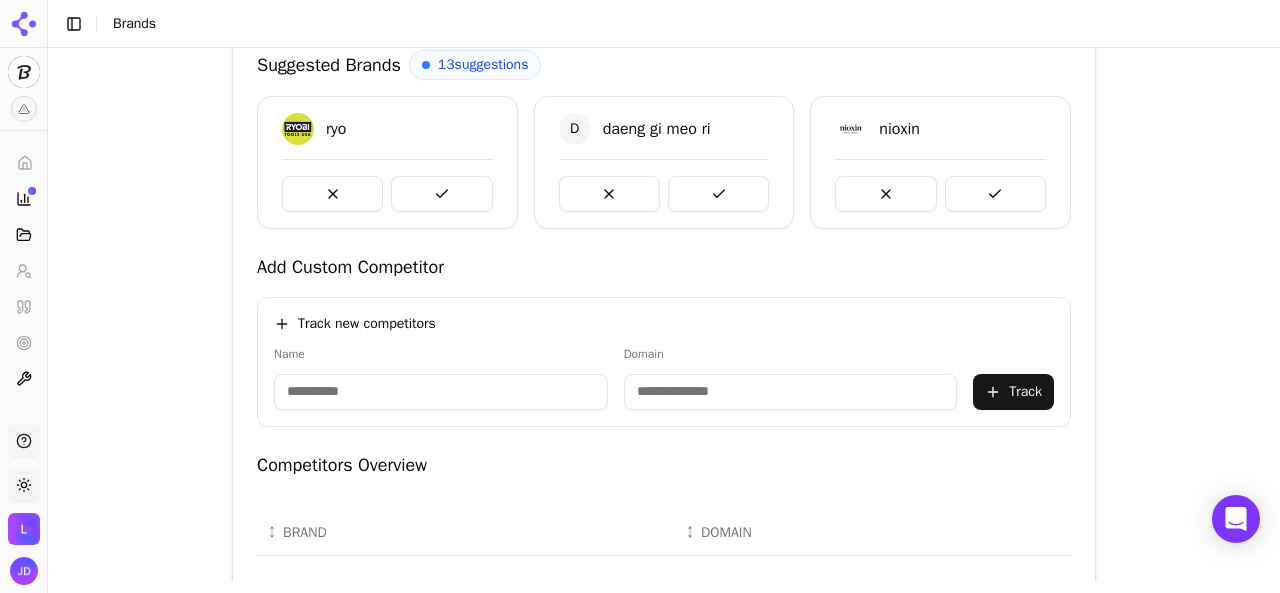 click on "13  suggestions" at bounding box center [483, 65] 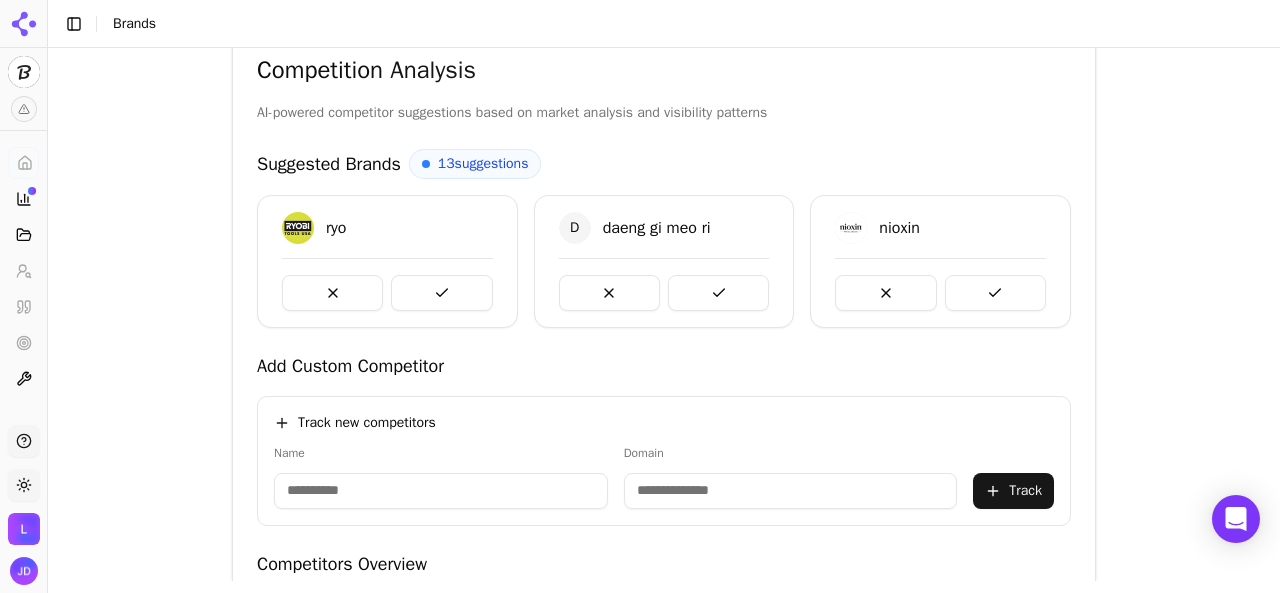 scroll, scrollTop: 388, scrollLeft: 0, axis: vertical 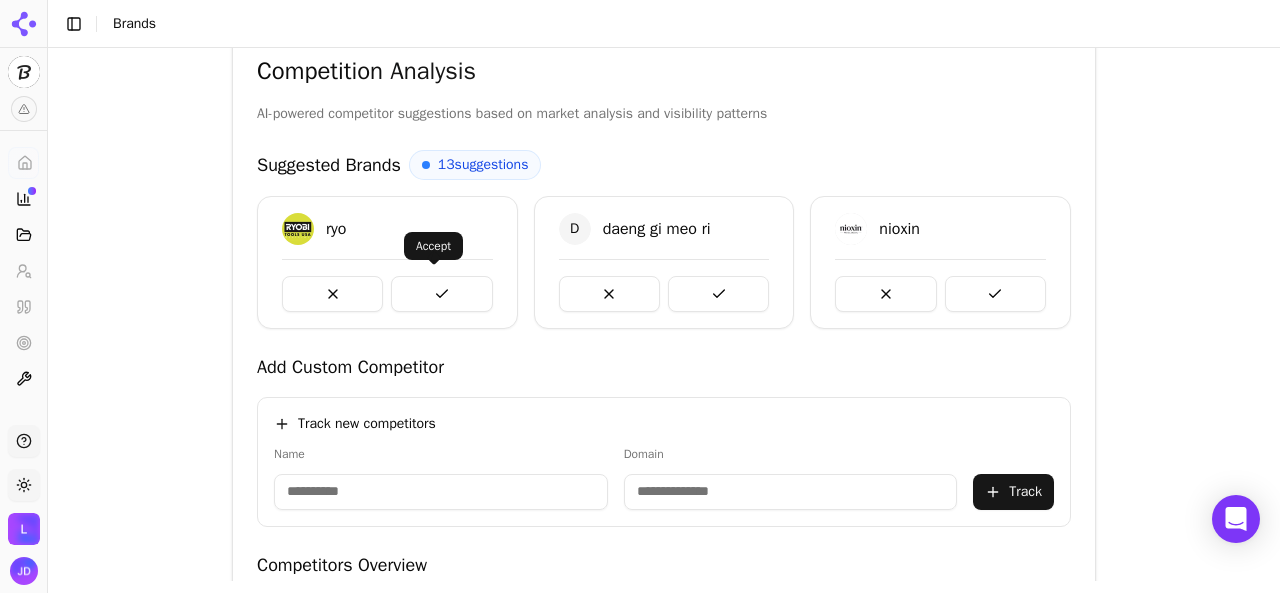 click at bounding box center [441, 294] 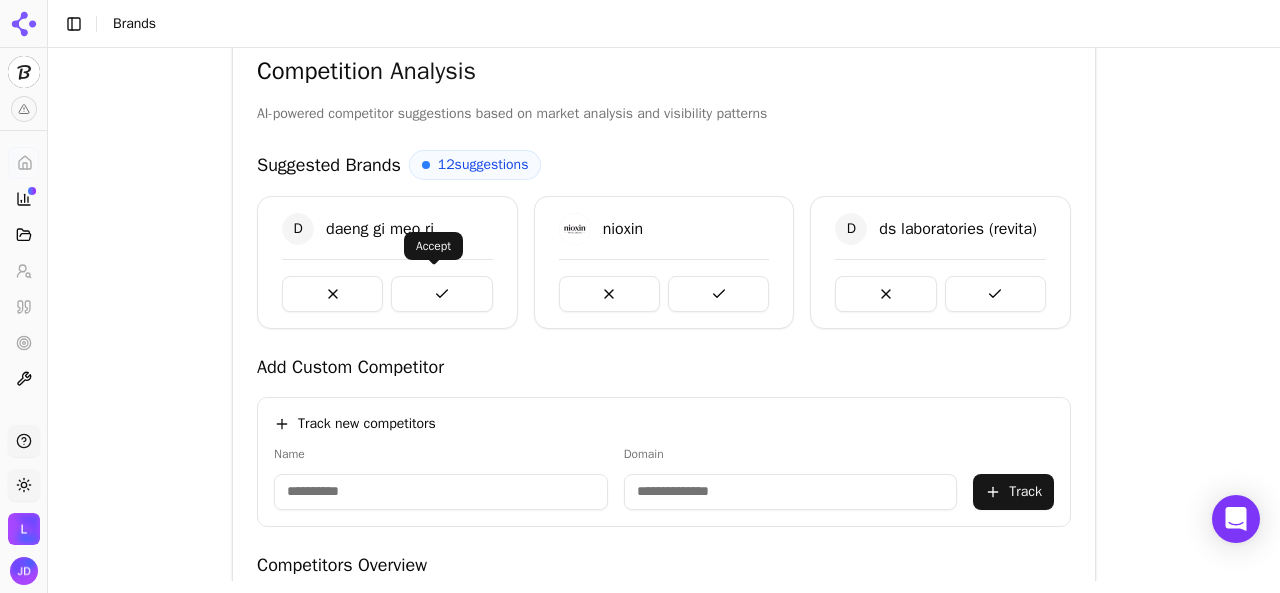 click at bounding box center (441, 294) 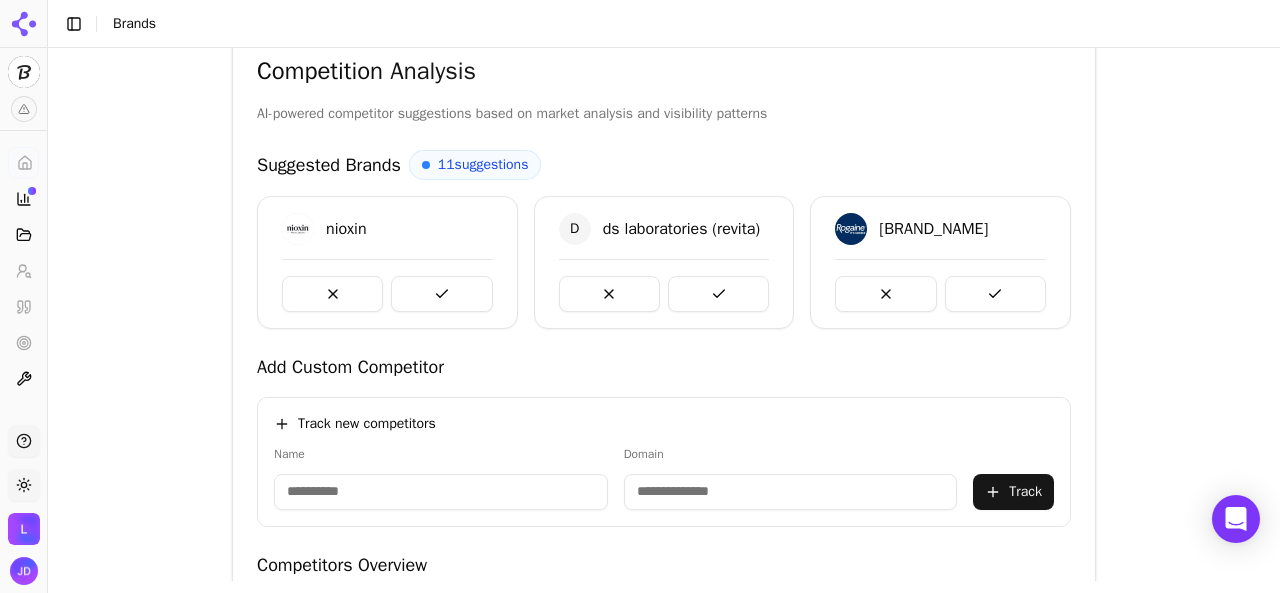 click at bounding box center (441, 294) 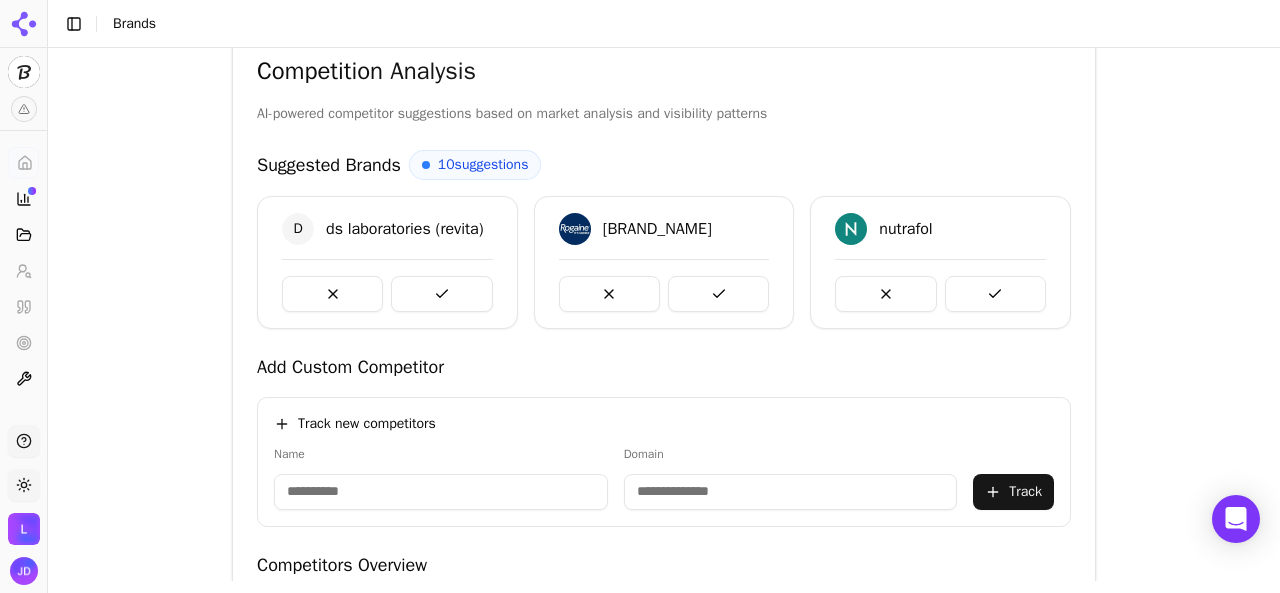 click at bounding box center (441, 294) 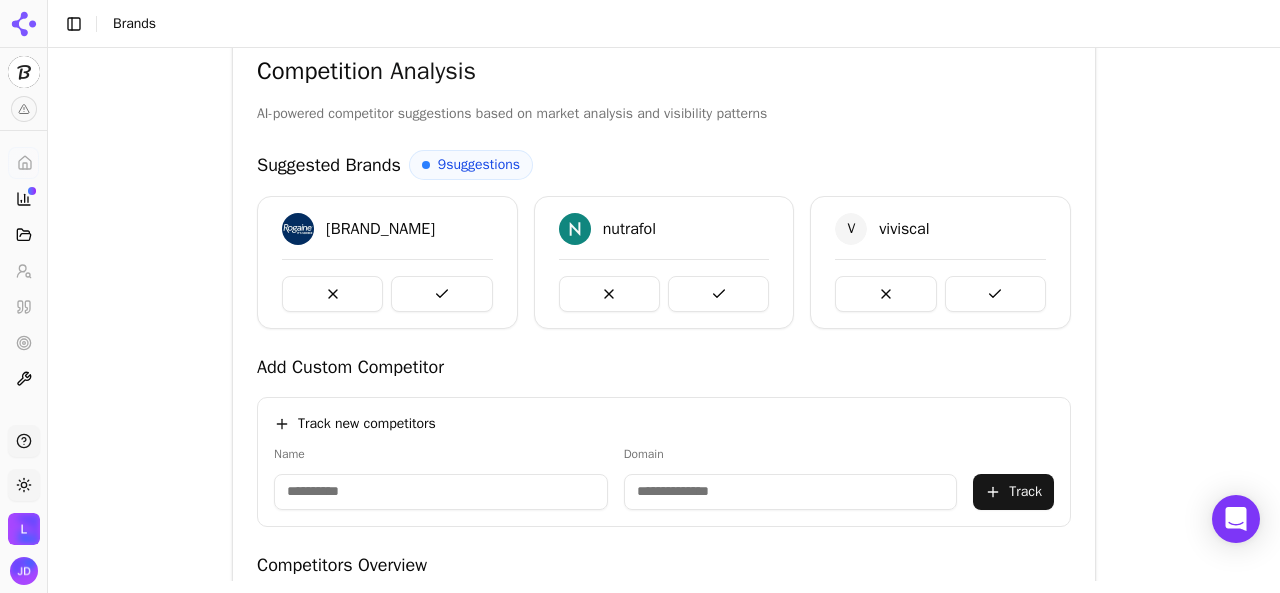 click at bounding box center [441, 294] 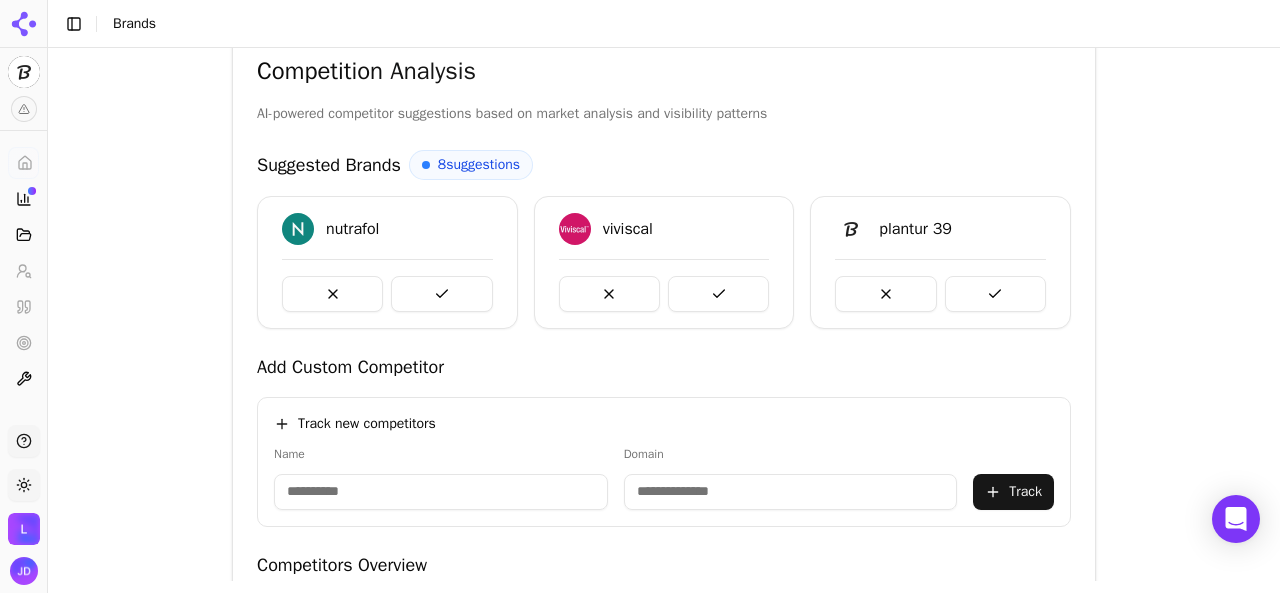 click at bounding box center [441, 294] 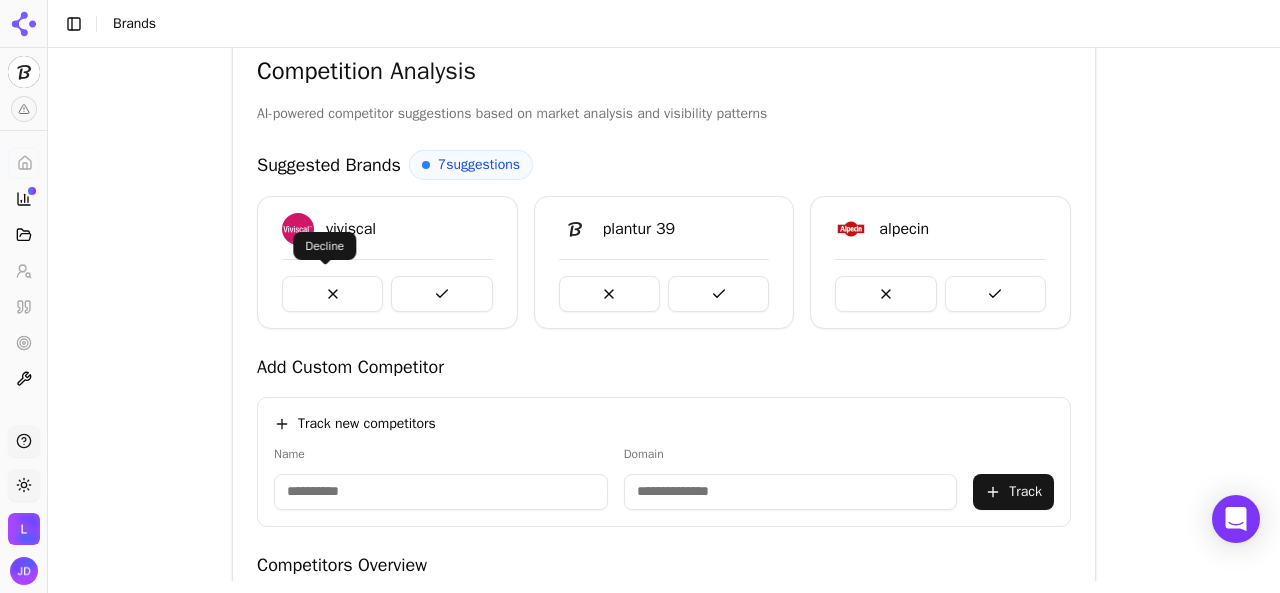 click at bounding box center (332, 294) 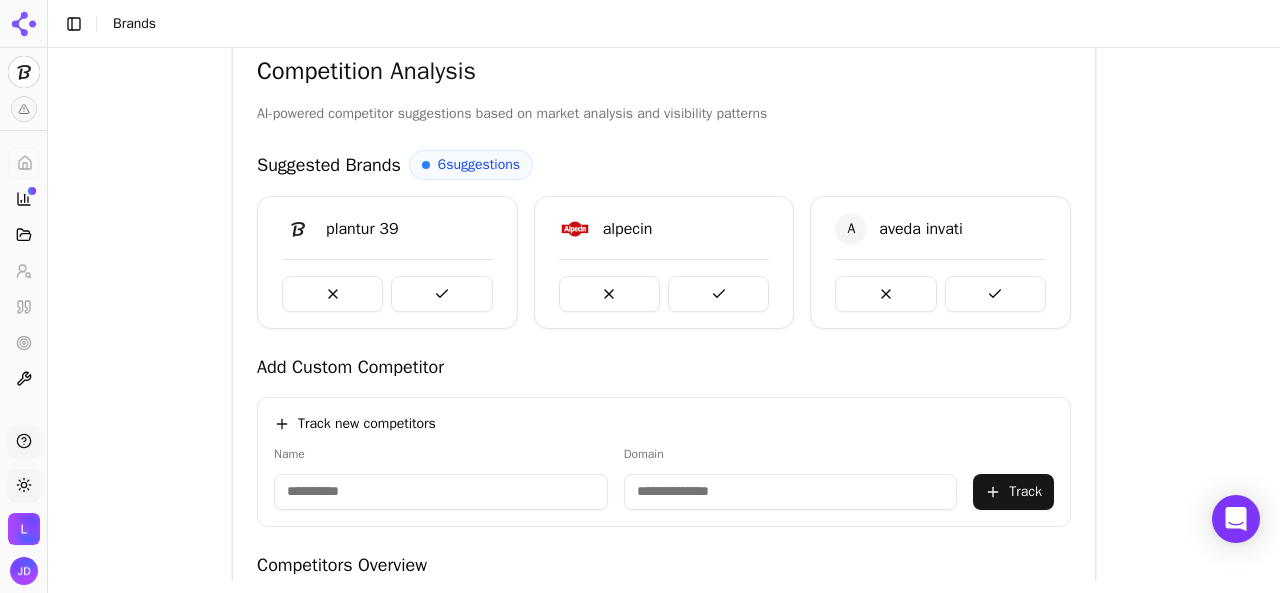 click at bounding box center (332, 294) 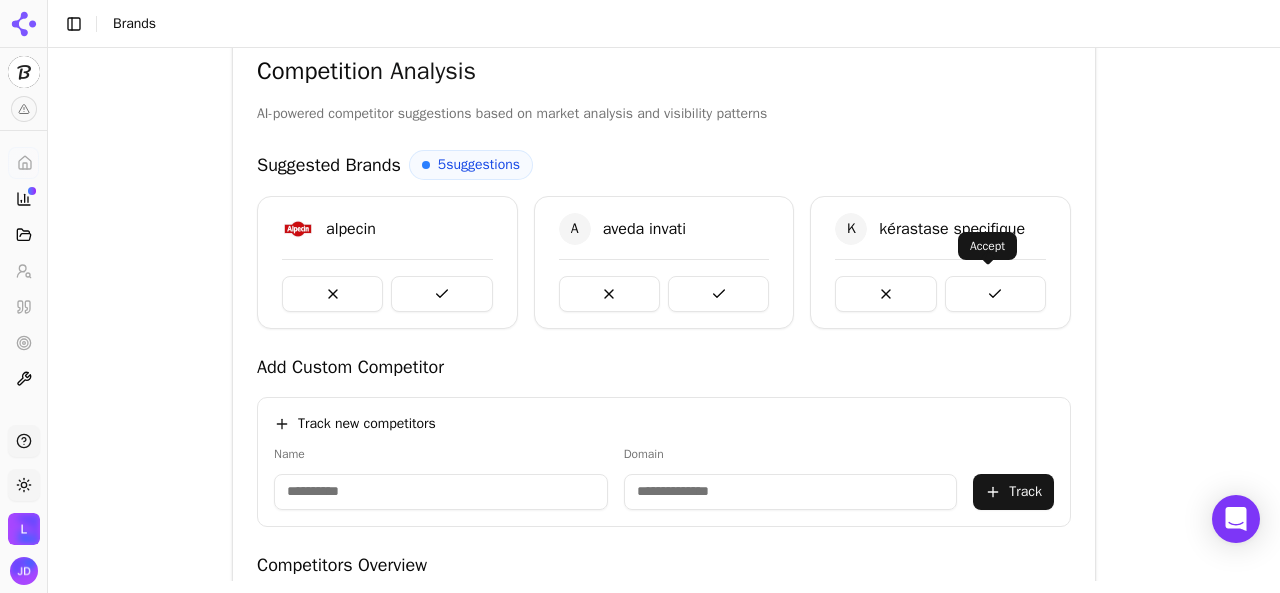 click at bounding box center [995, 294] 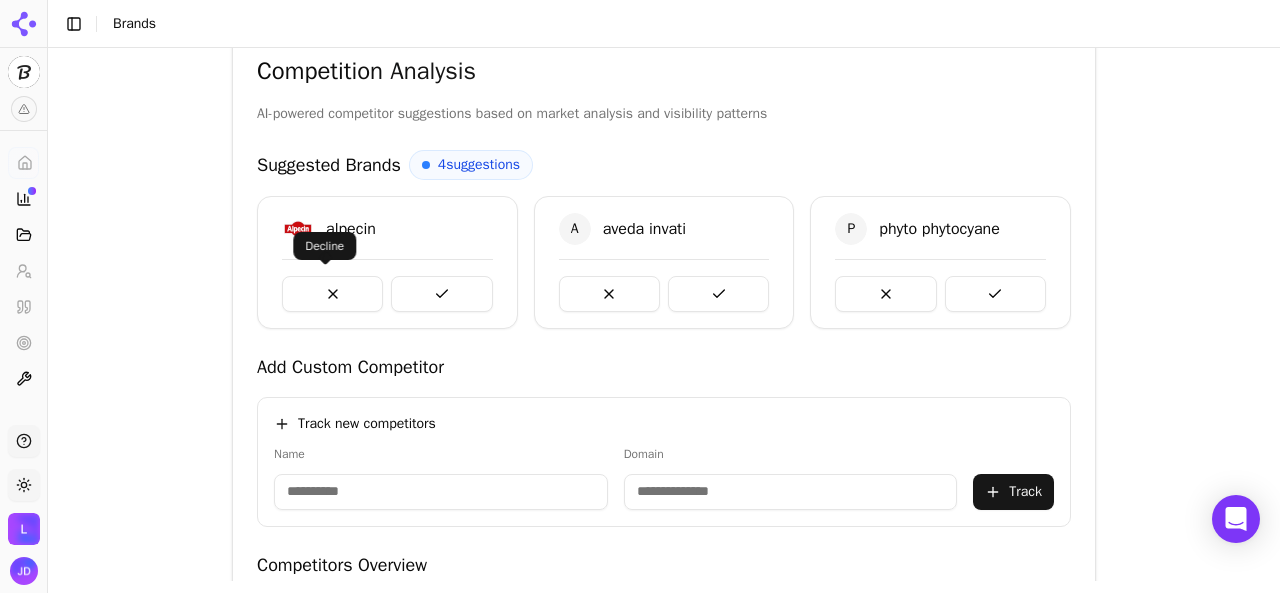 click at bounding box center [332, 294] 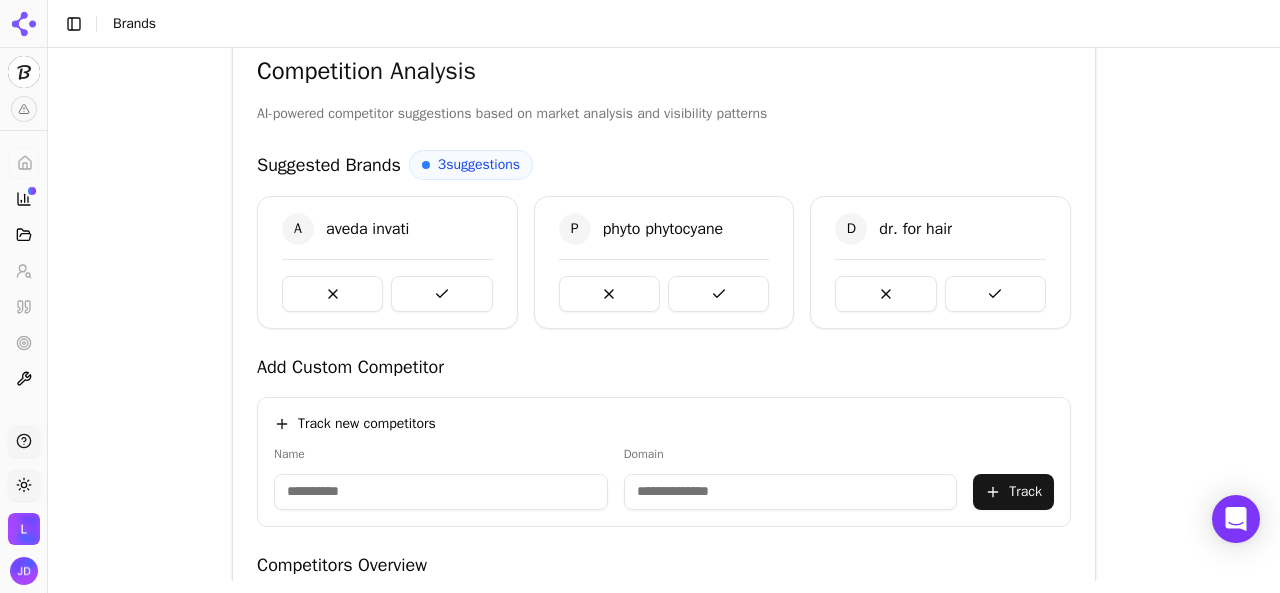 click at bounding box center (332, 294) 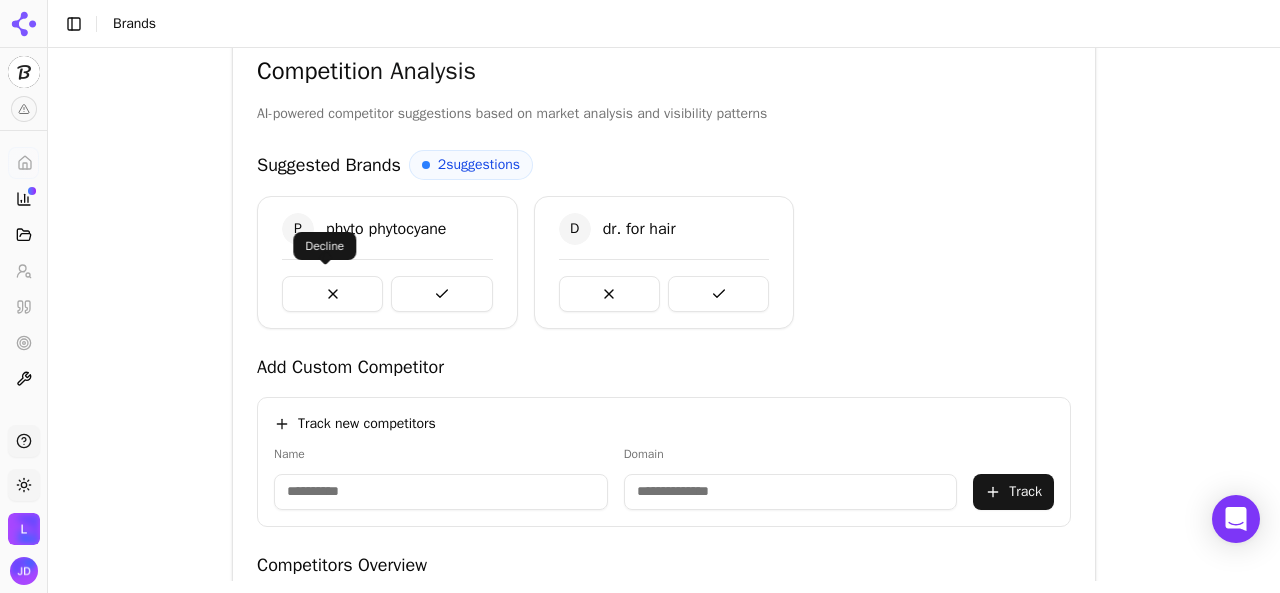 click at bounding box center (332, 294) 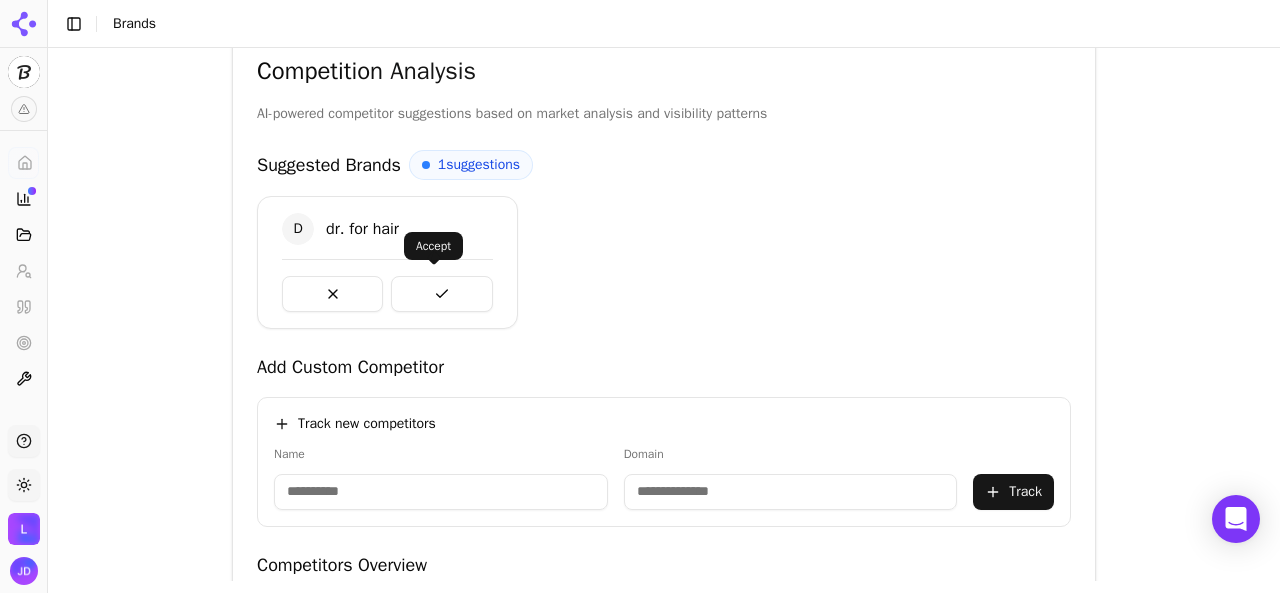 click at bounding box center [441, 294] 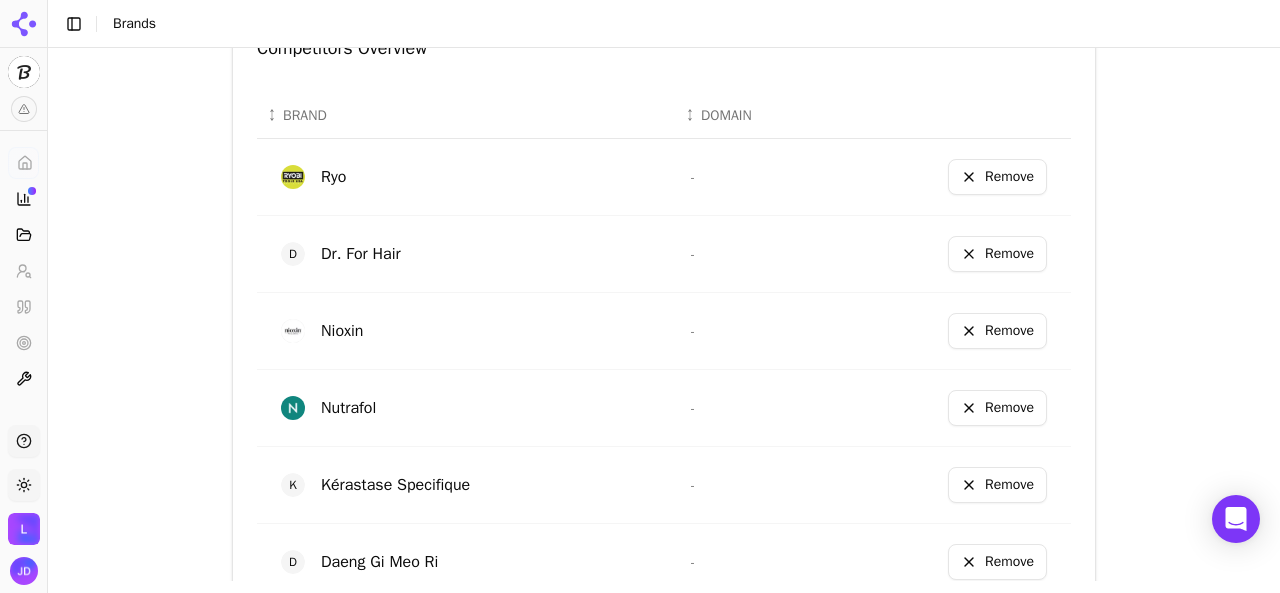 scroll, scrollTop: 1205, scrollLeft: 0, axis: vertical 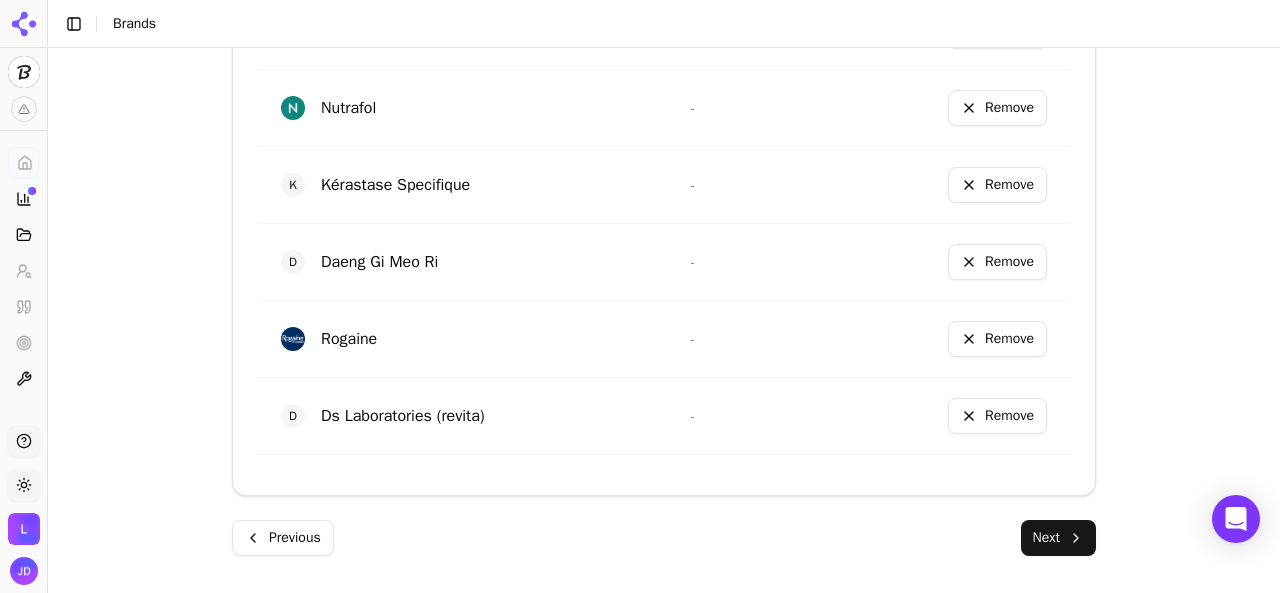 click on "Next" at bounding box center [1058, 538] 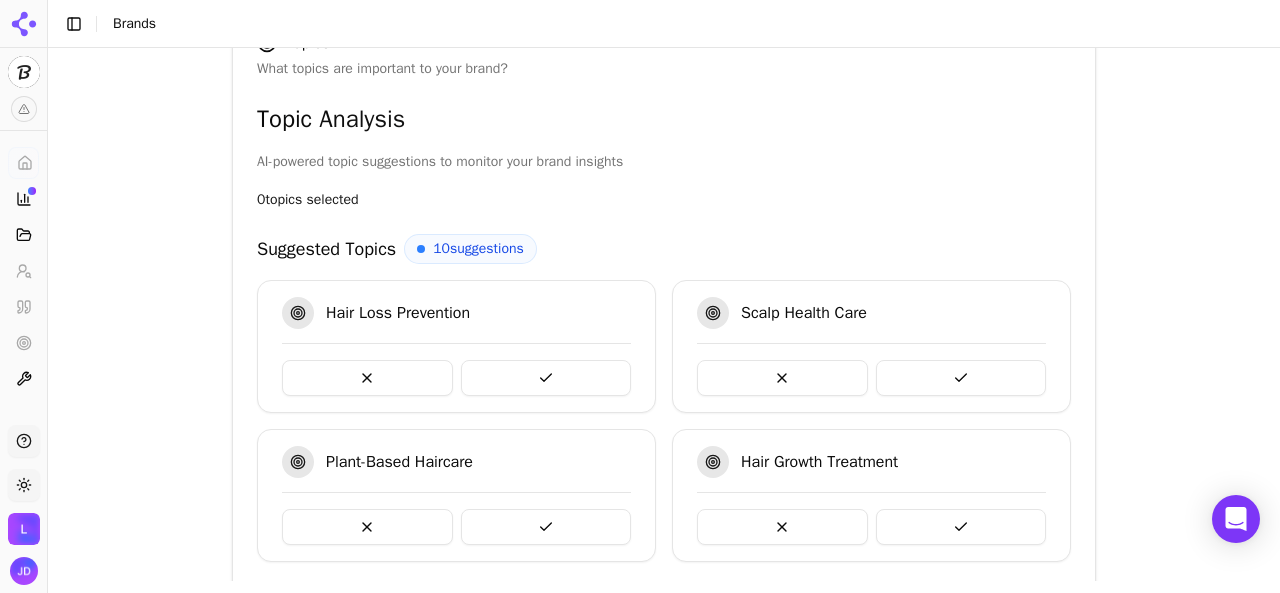 scroll, scrollTop: 372, scrollLeft: 0, axis: vertical 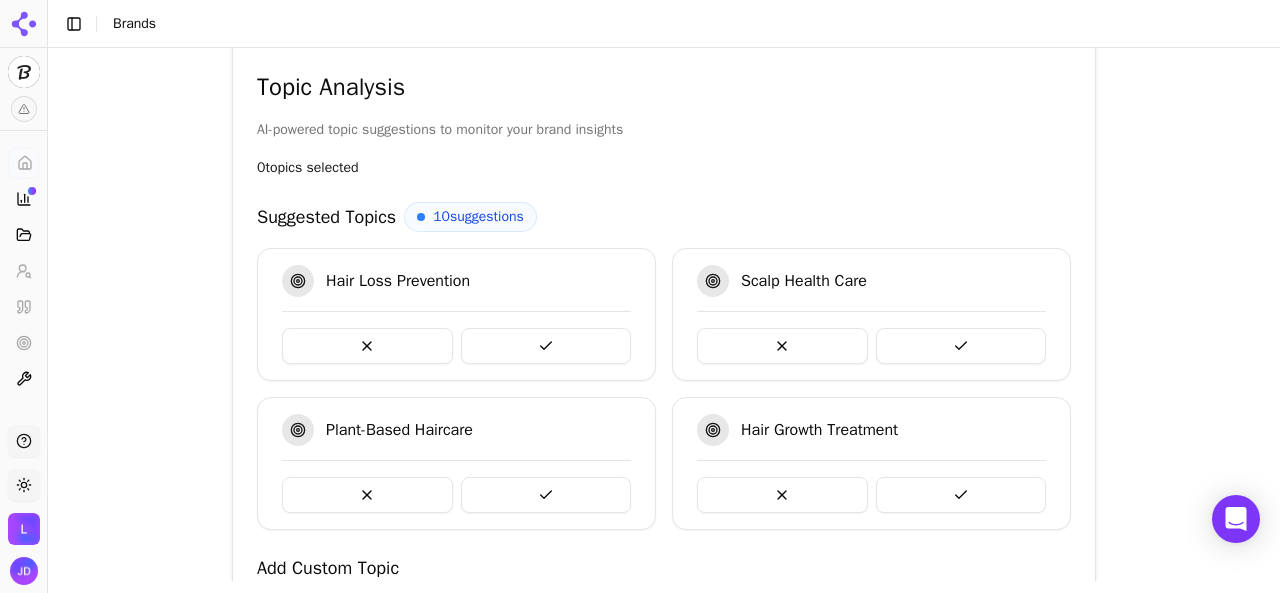 click at bounding box center (546, 346) 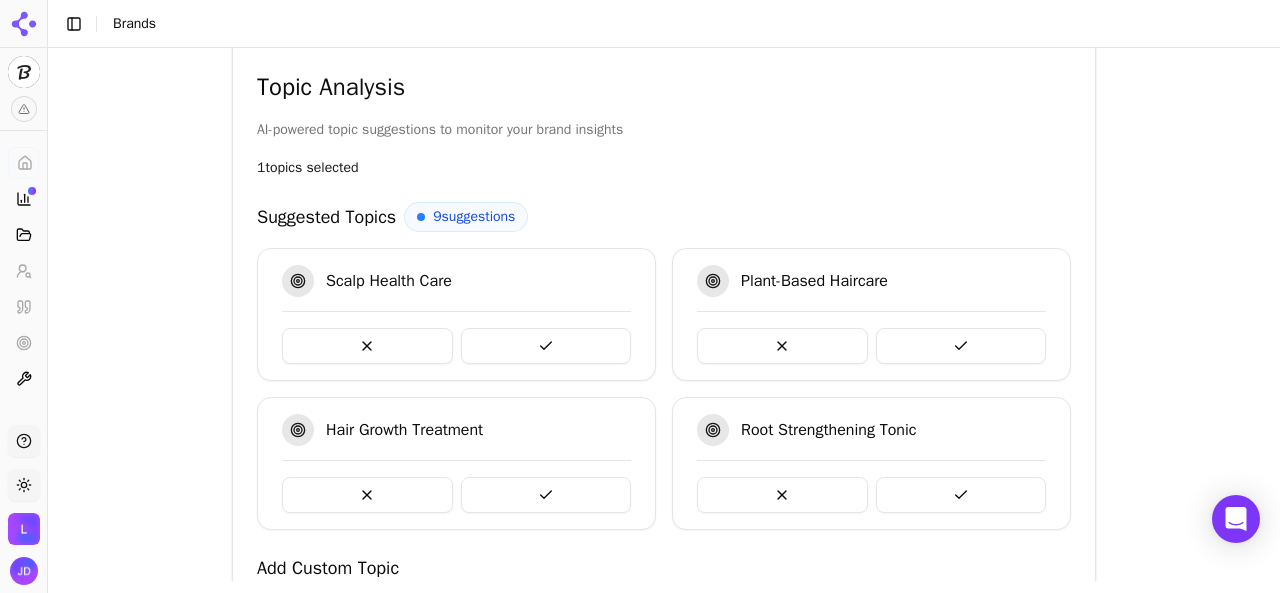 click at bounding box center (546, 346) 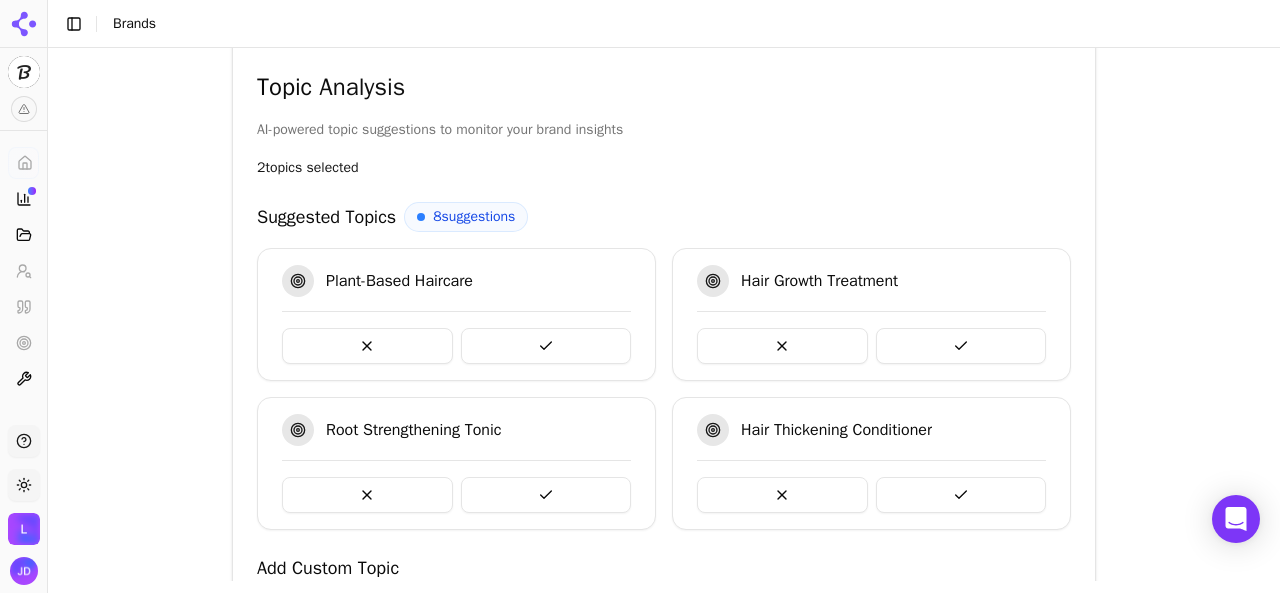 click at bounding box center (961, 346) 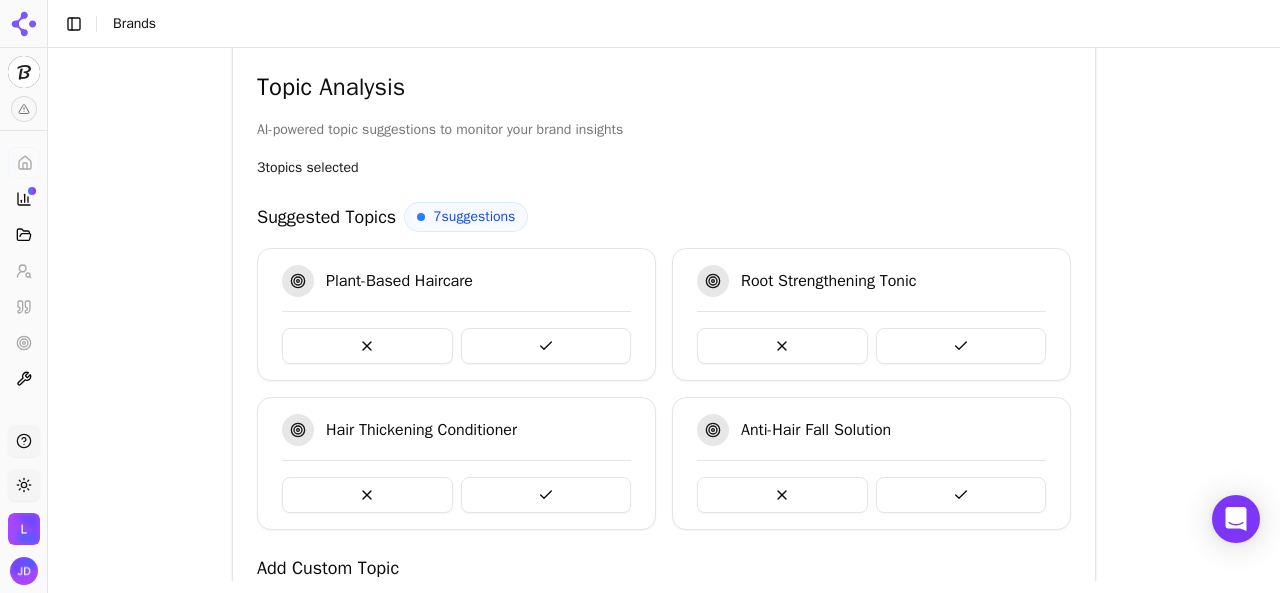click at bounding box center [546, 495] 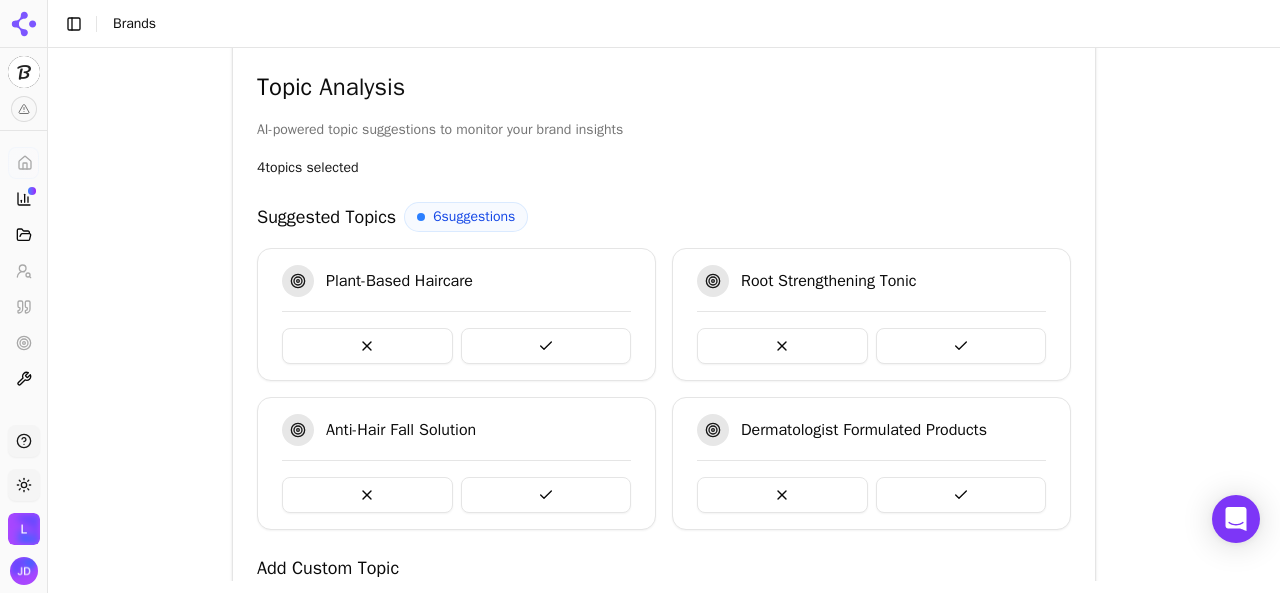 click at bounding box center [961, 495] 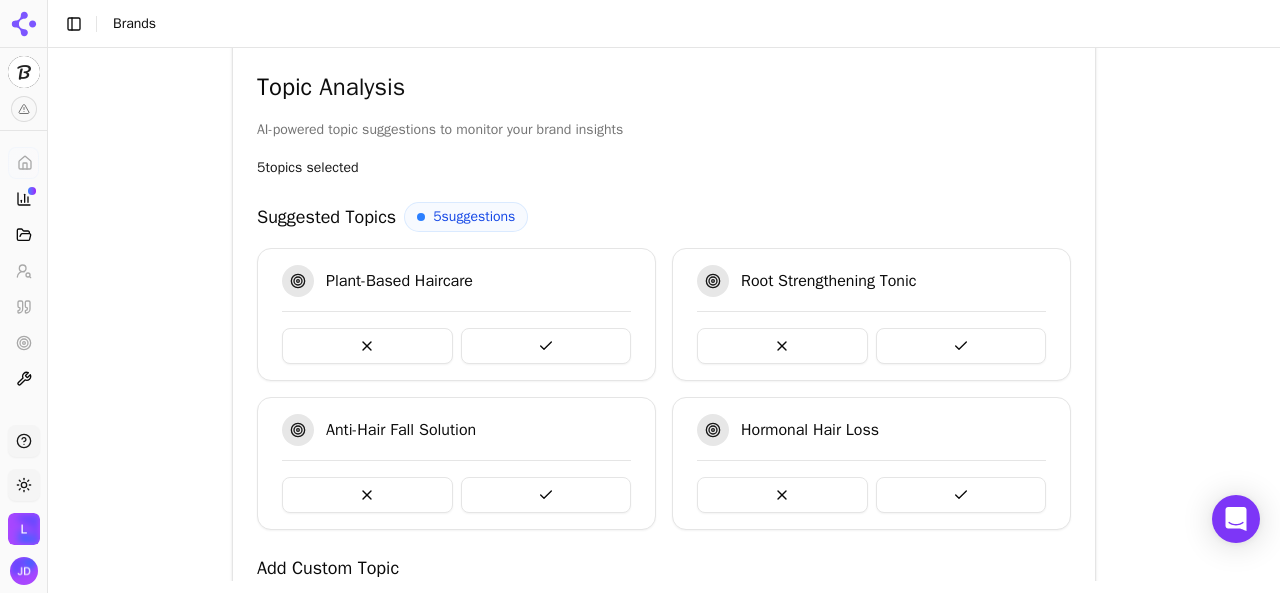 click at bounding box center (367, 346) 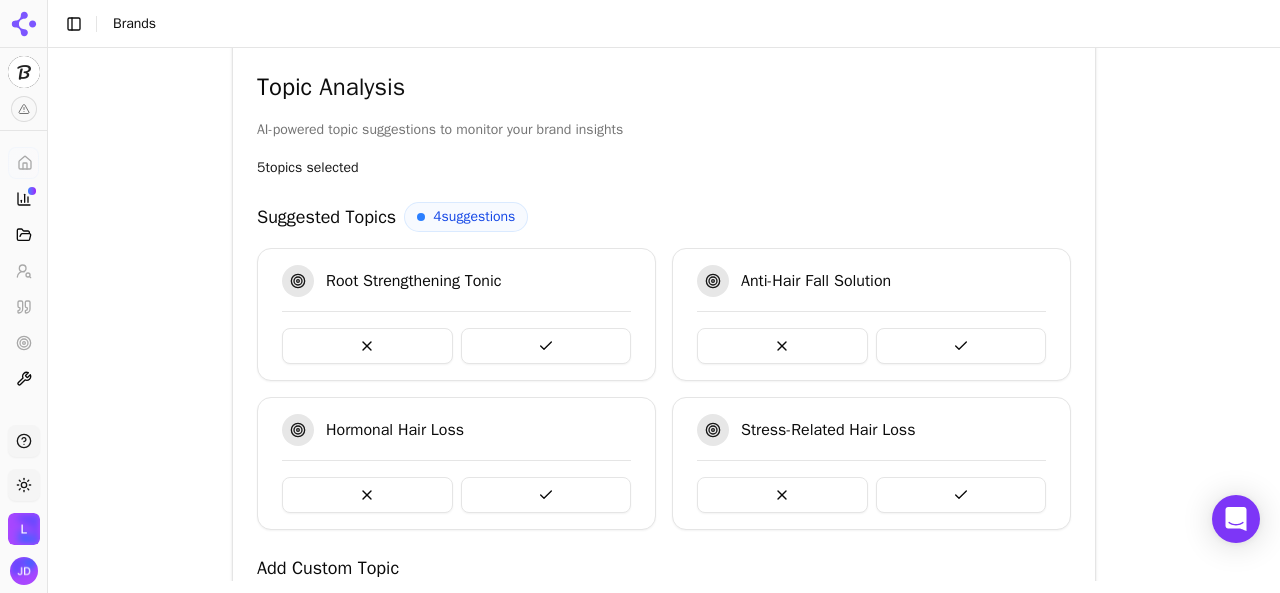 click at bounding box center (367, 346) 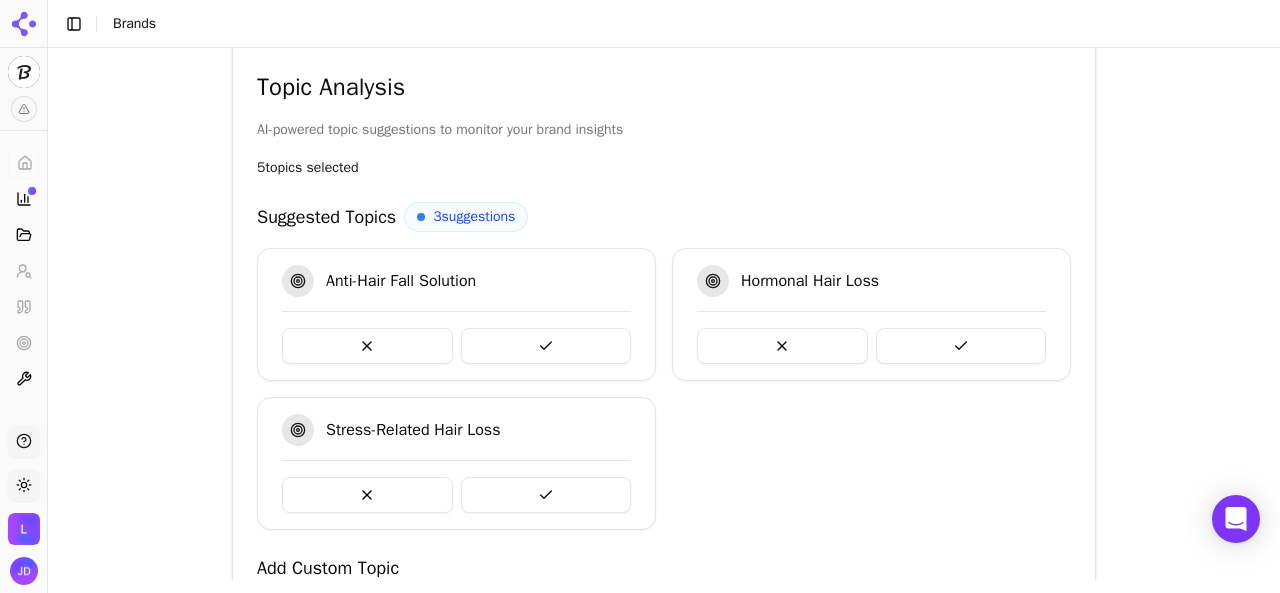 click at bounding box center (367, 346) 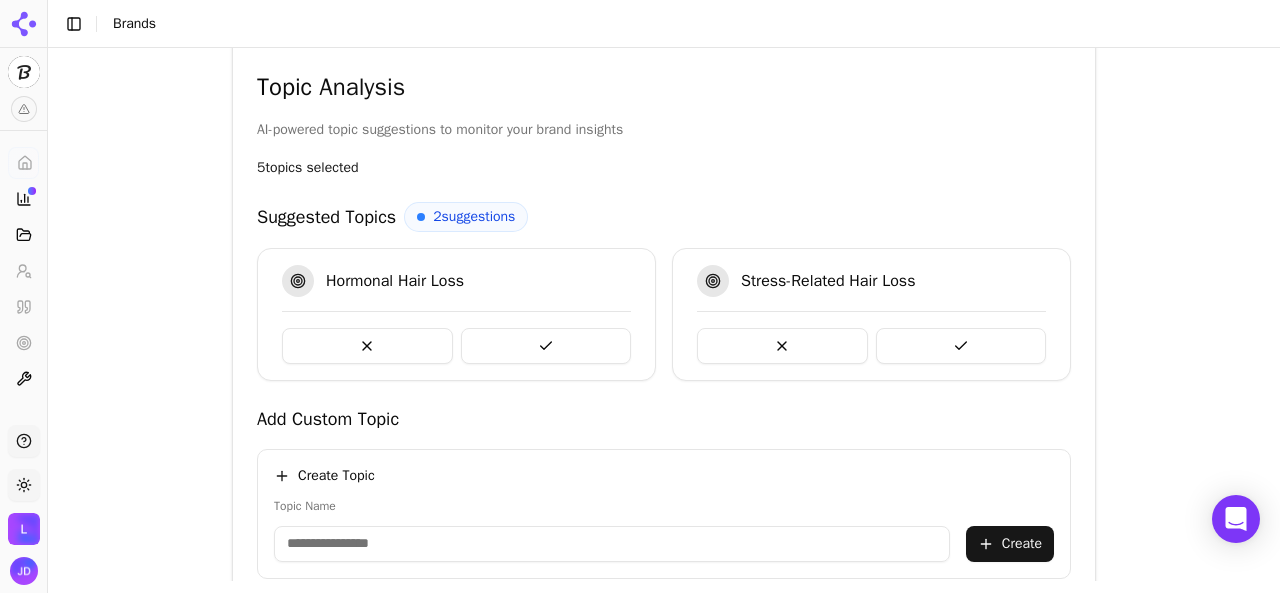 click at bounding box center (367, 346) 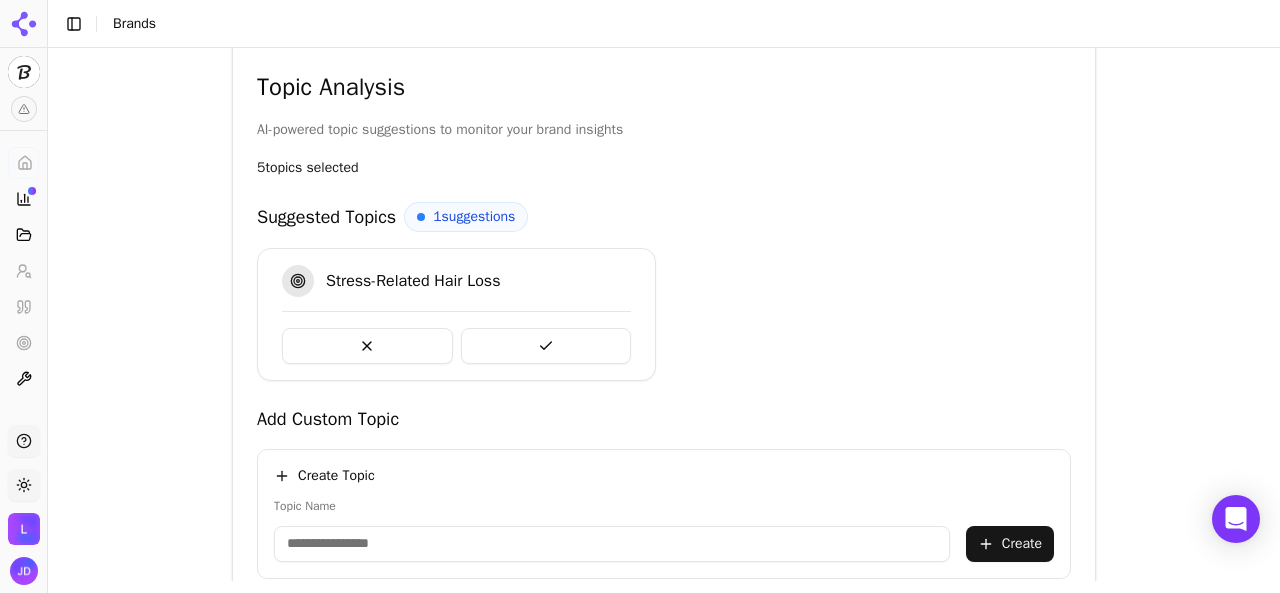 click at bounding box center (367, 346) 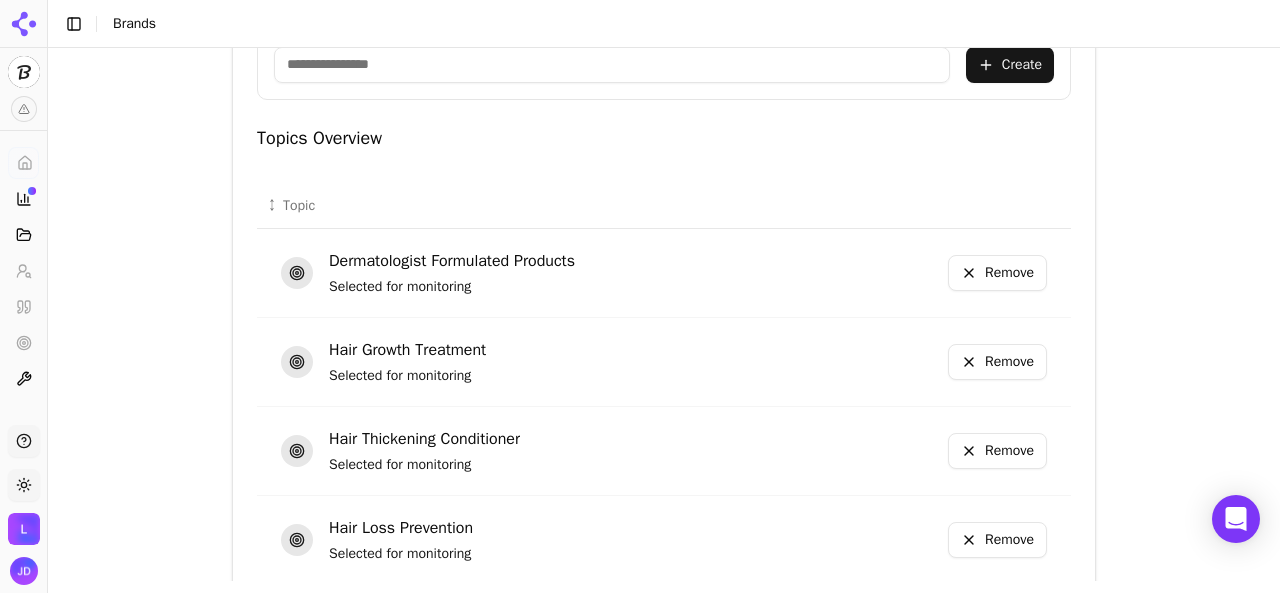 scroll, scrollTop: 1072, scrollLeft: 0, axis: vertical 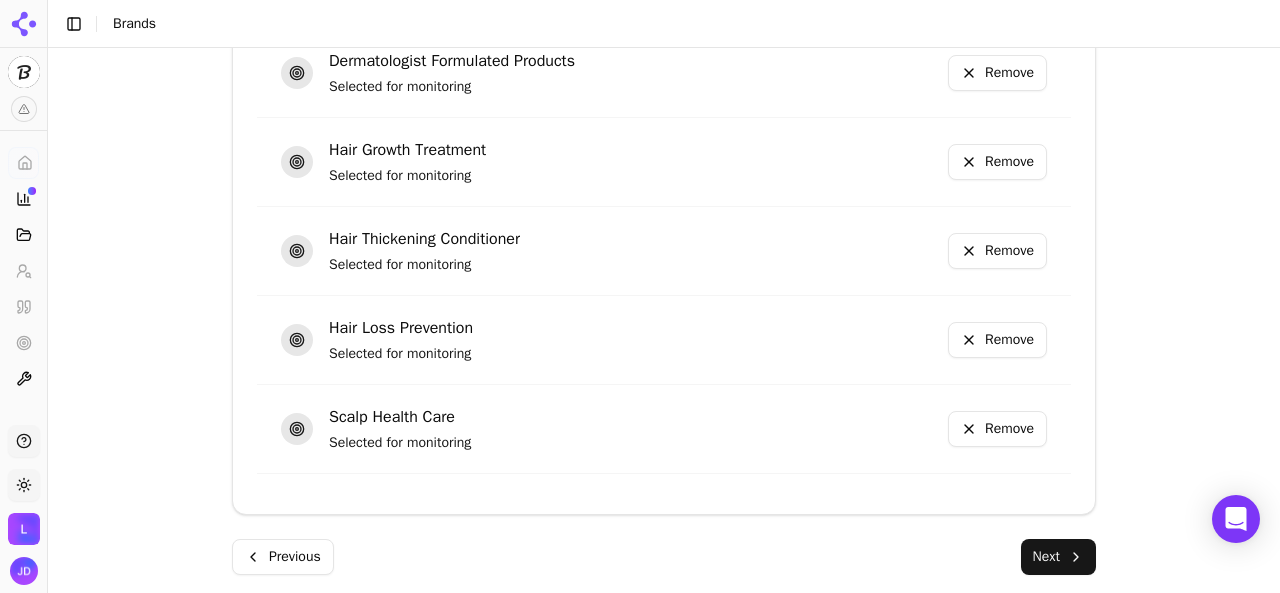 click on "Next" at bounding box center (1058, 557) 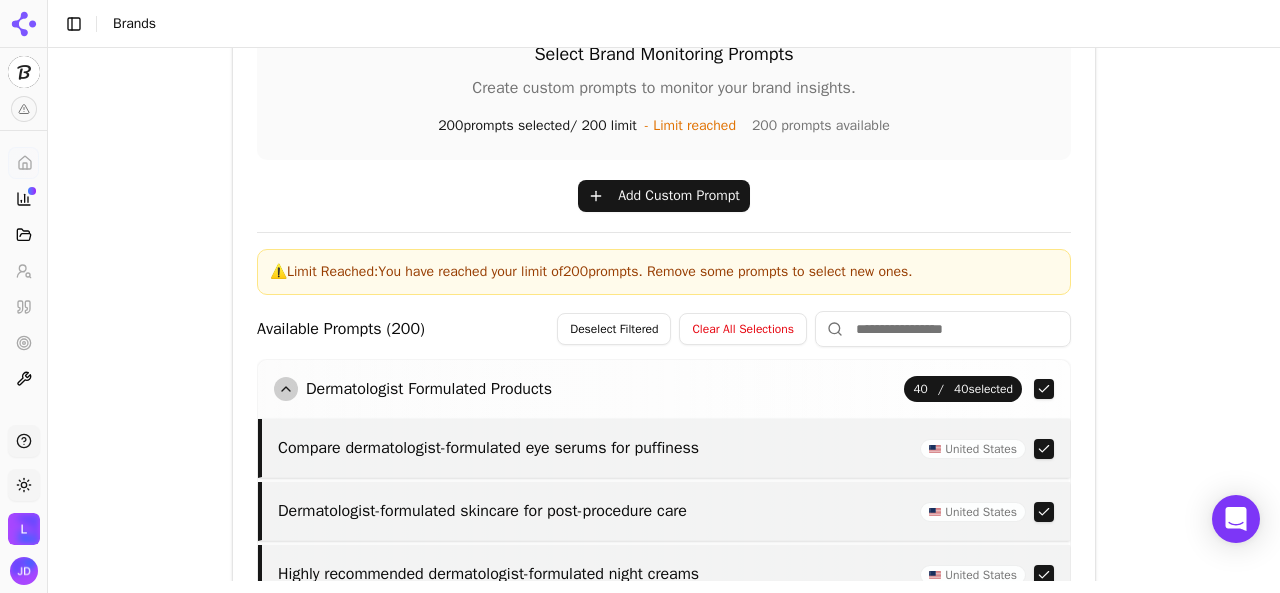 scroll, scrollTop: 291, scrollLeft: 0, axis: vertical 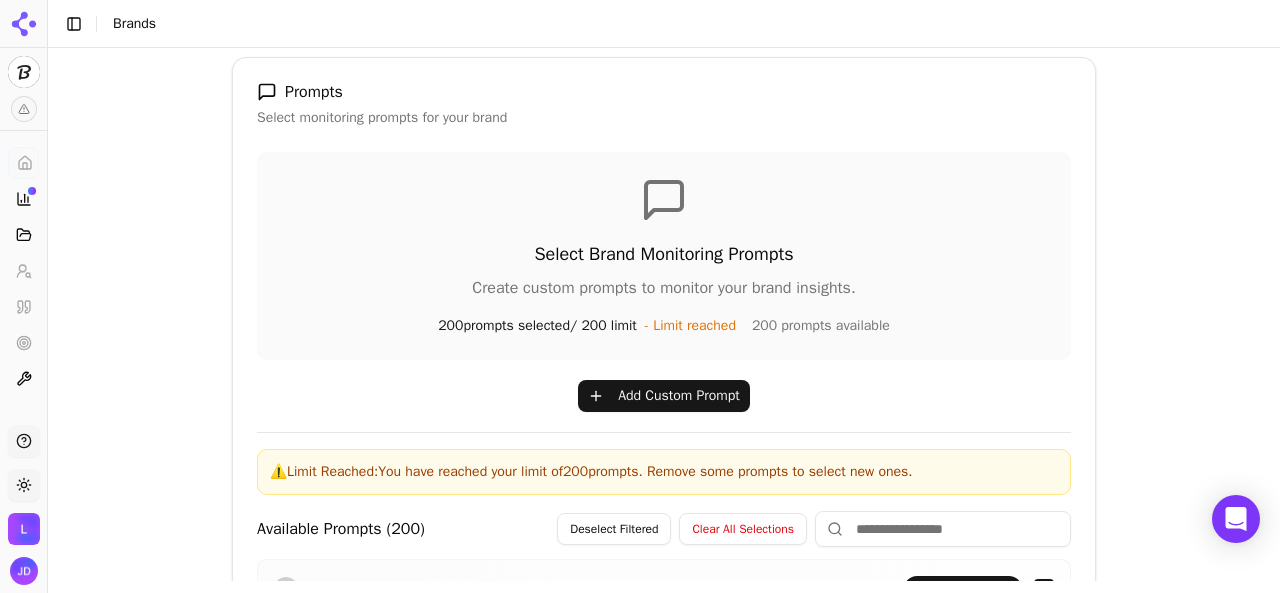 drag, startPoint x: 576, startPoint y: 328, endPoint x: 631, endPoint y: 327, distance: 55.00909 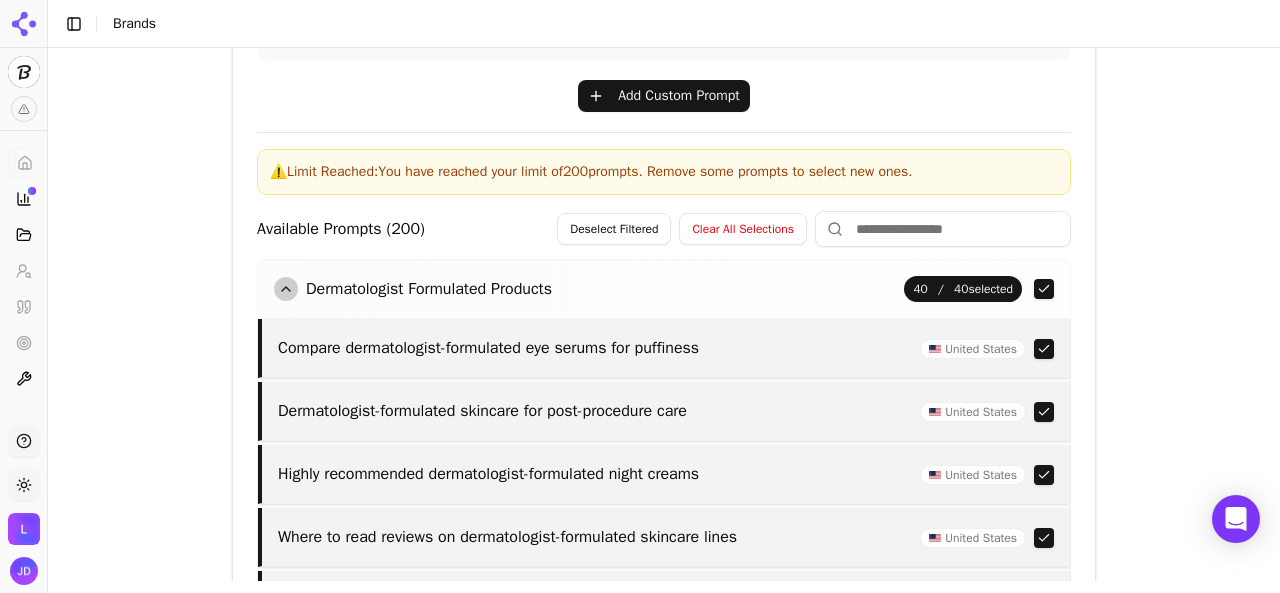 scroll, scrollTop: 691, scrollLeft: 0, axis: vertical 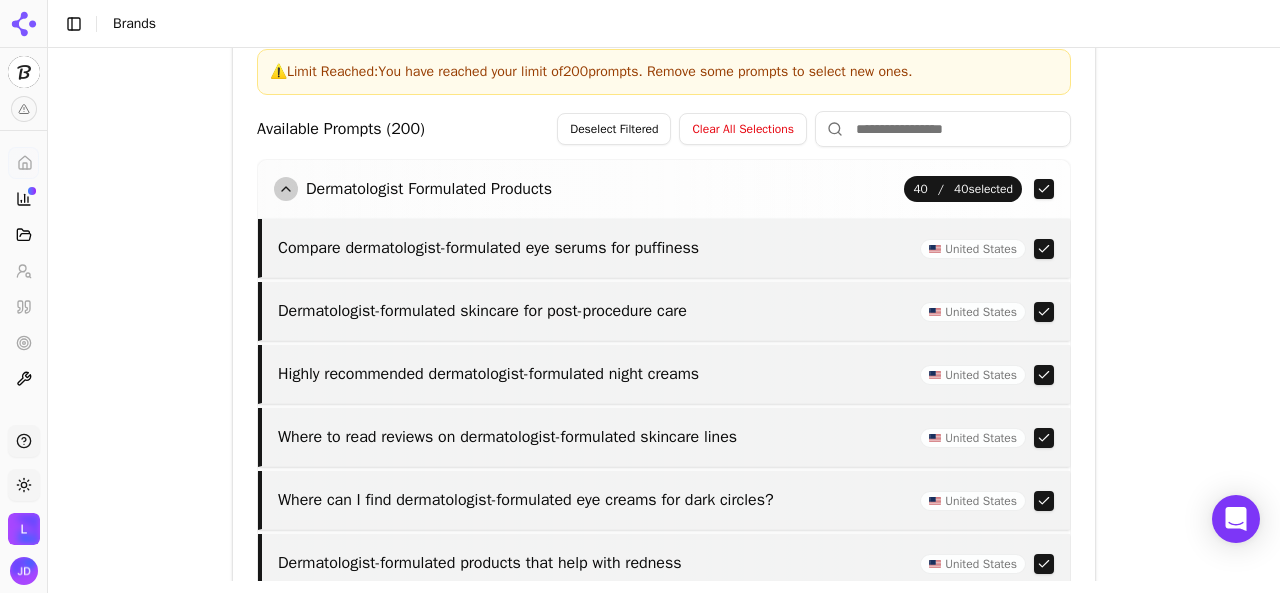 click at bounding box center [1044, 189] 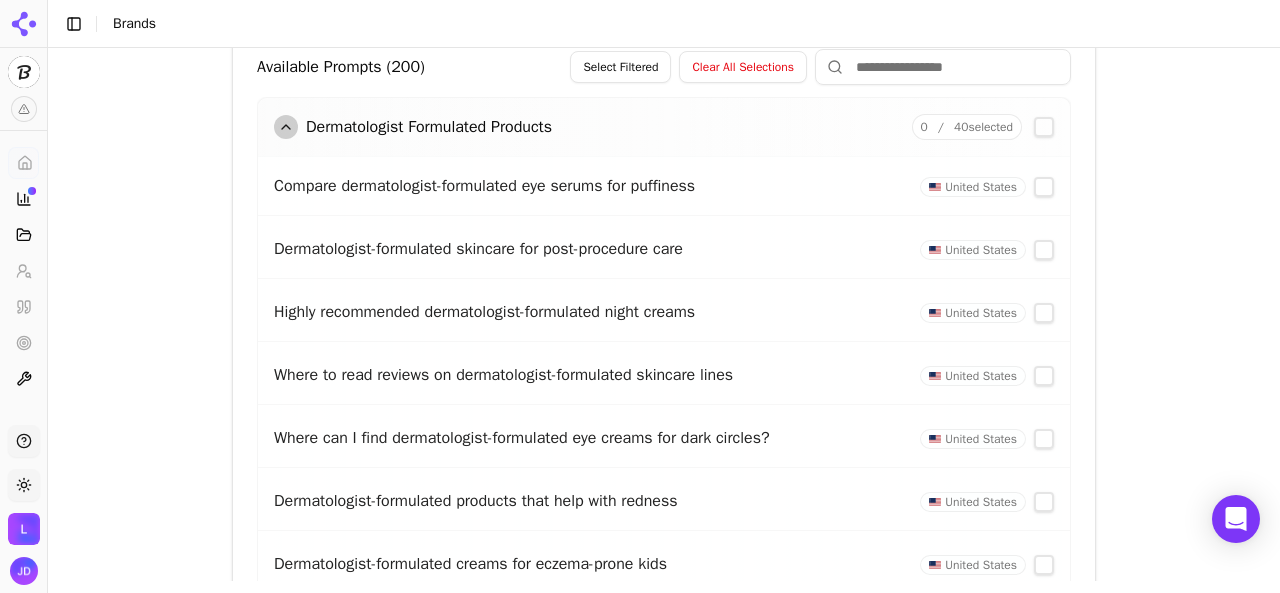 scroll, scrollTop: 630, scrollLeft: 0, axis: vertical 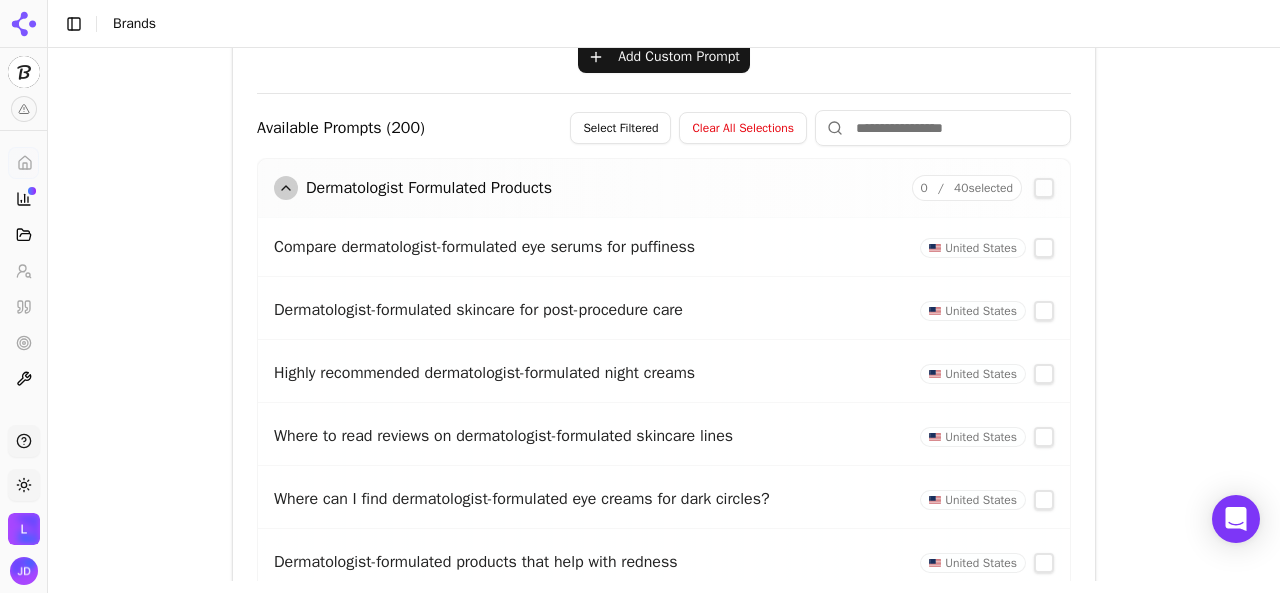 click at bounding box center (943, 128) 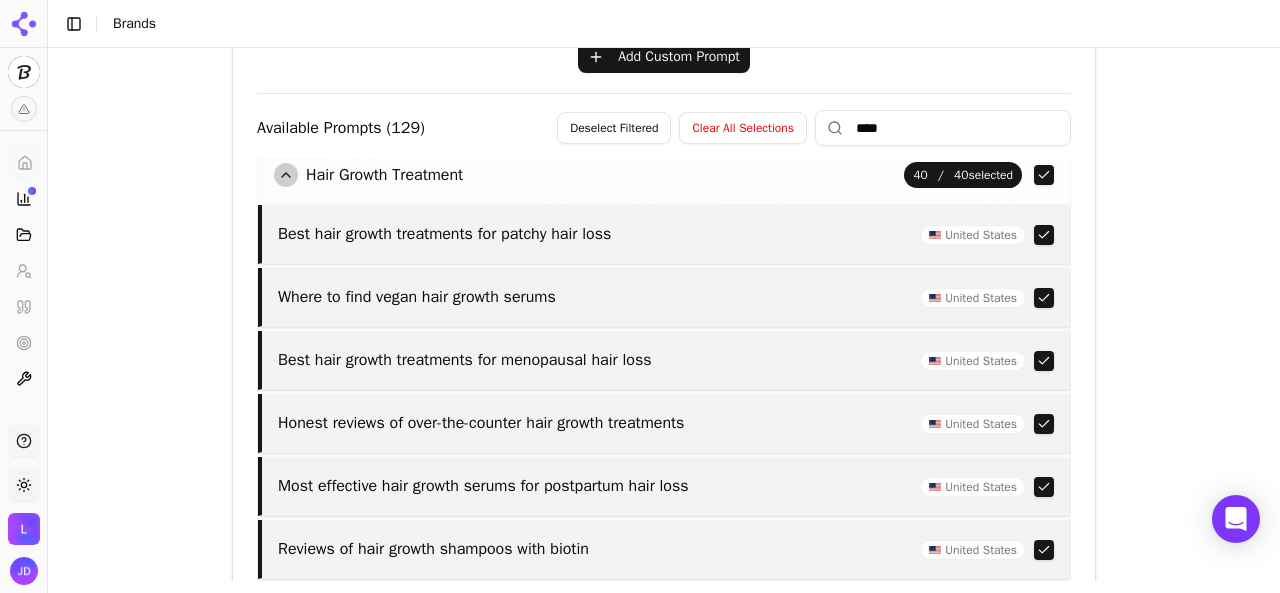 scroll, scrollTop: 0, scrollLeft: 0, axis: both 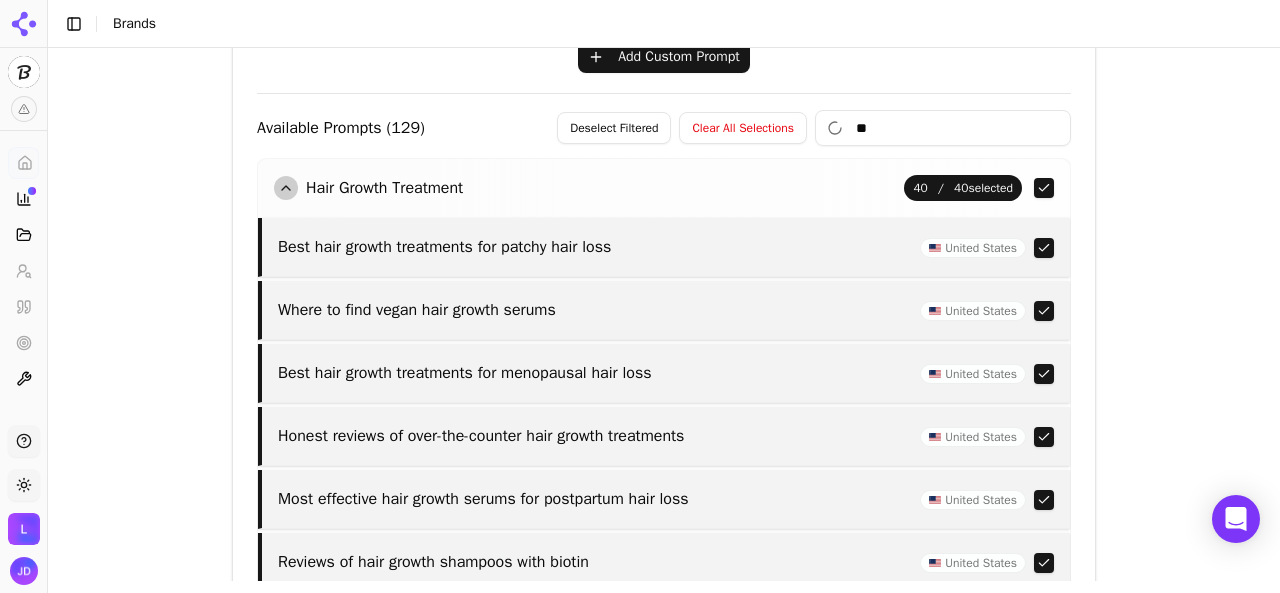 type on "*" 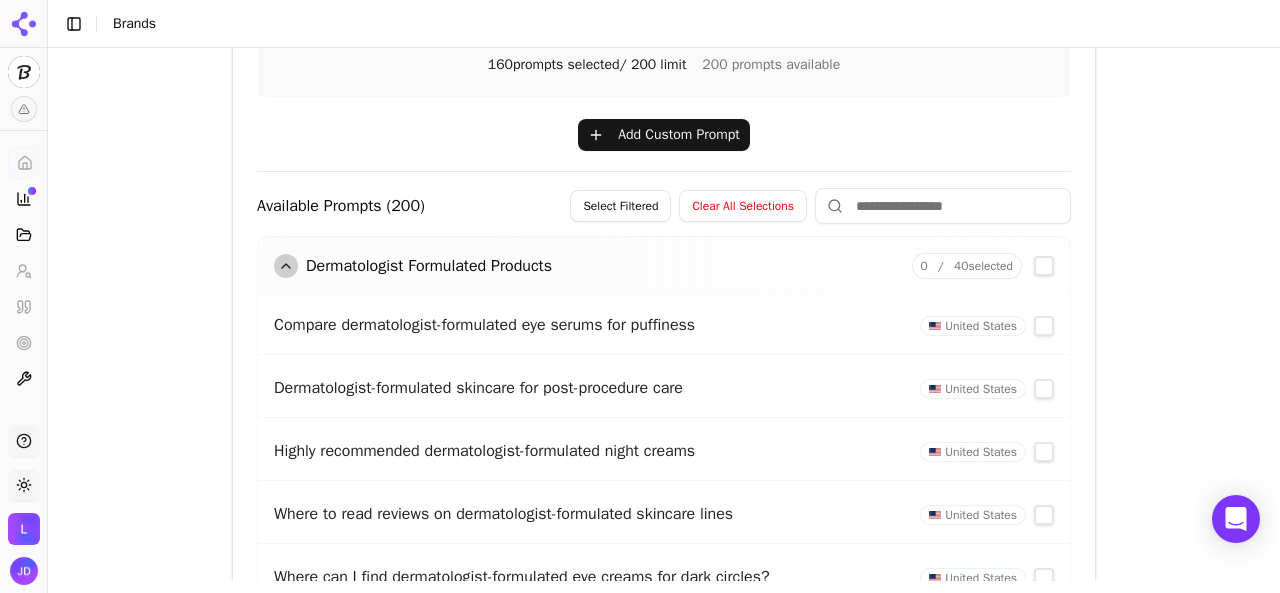 scroll, scrollTop: 519, scrollLeft: 0, axis: vertical 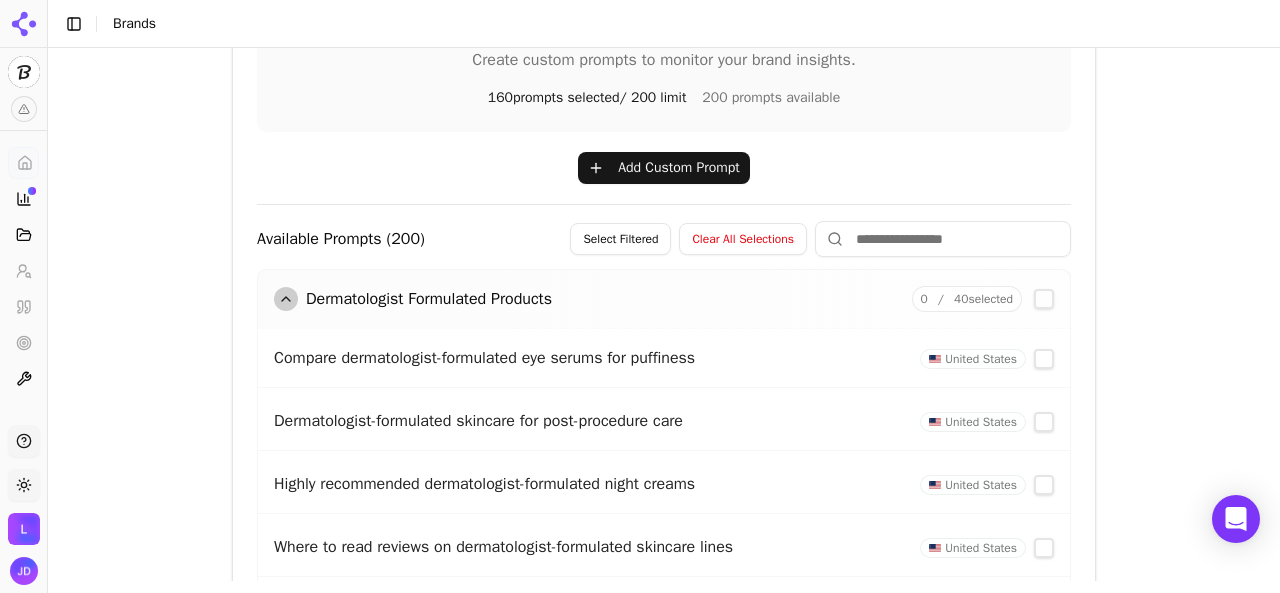 click at bounding box center [943, 239] 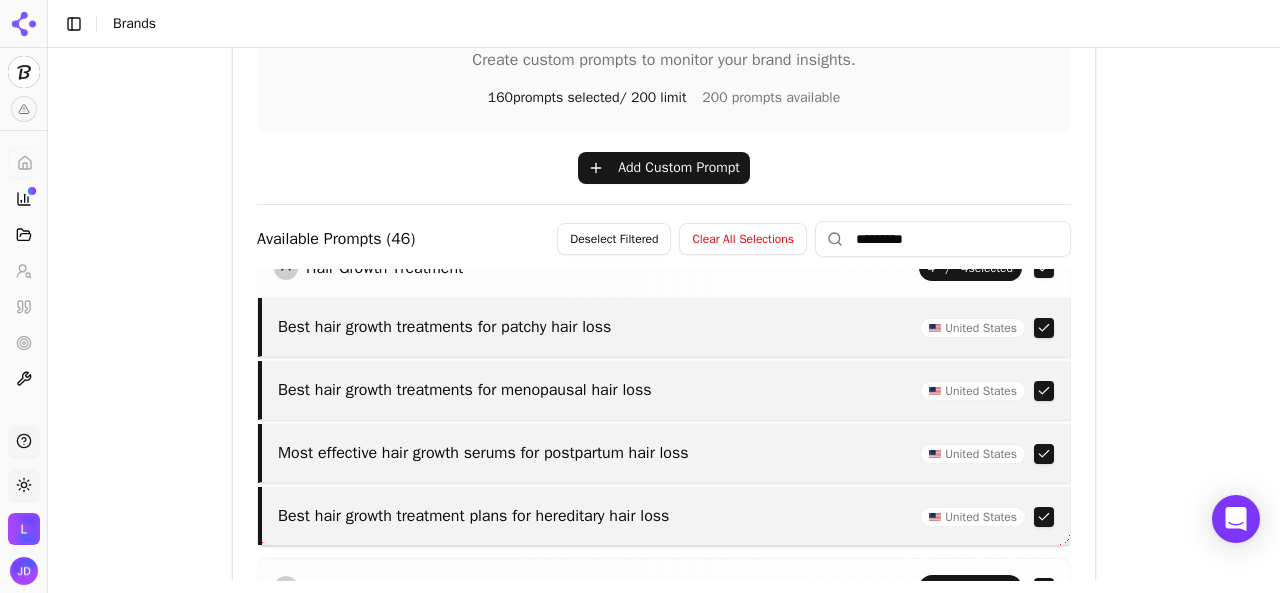 scroll, scrollTop: 0, scrollLeft: 0, axis: both 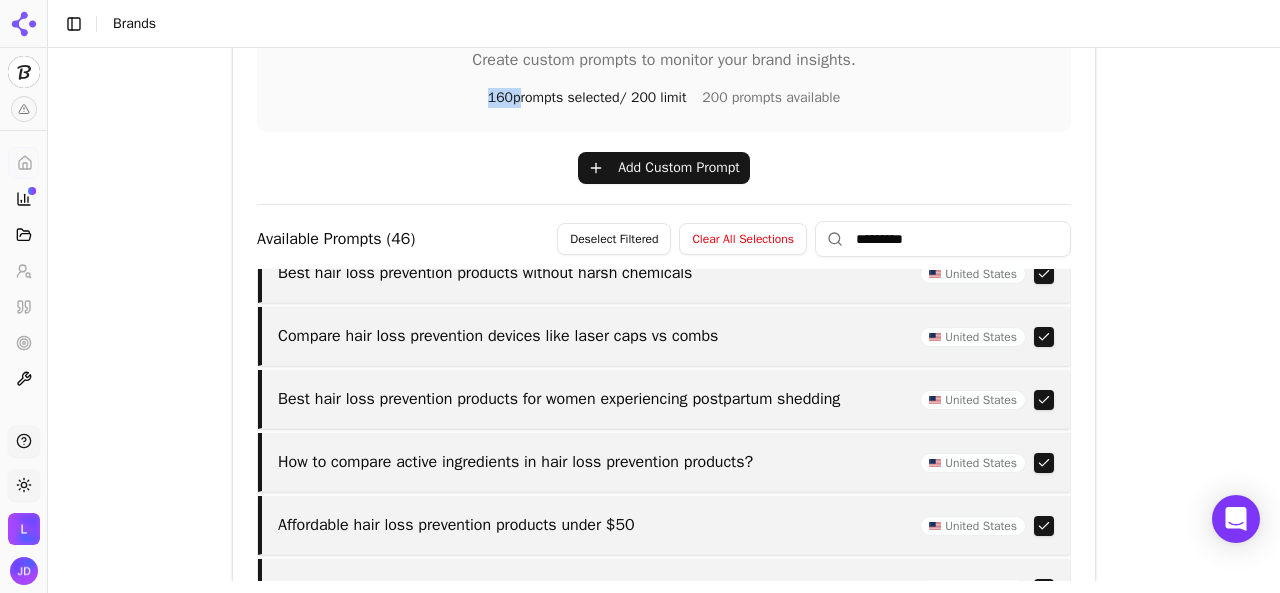 drag, startPoint x: 480, startPoint y: 97, endPoint x: 504, endPoint y: 95, distance: 24.083189 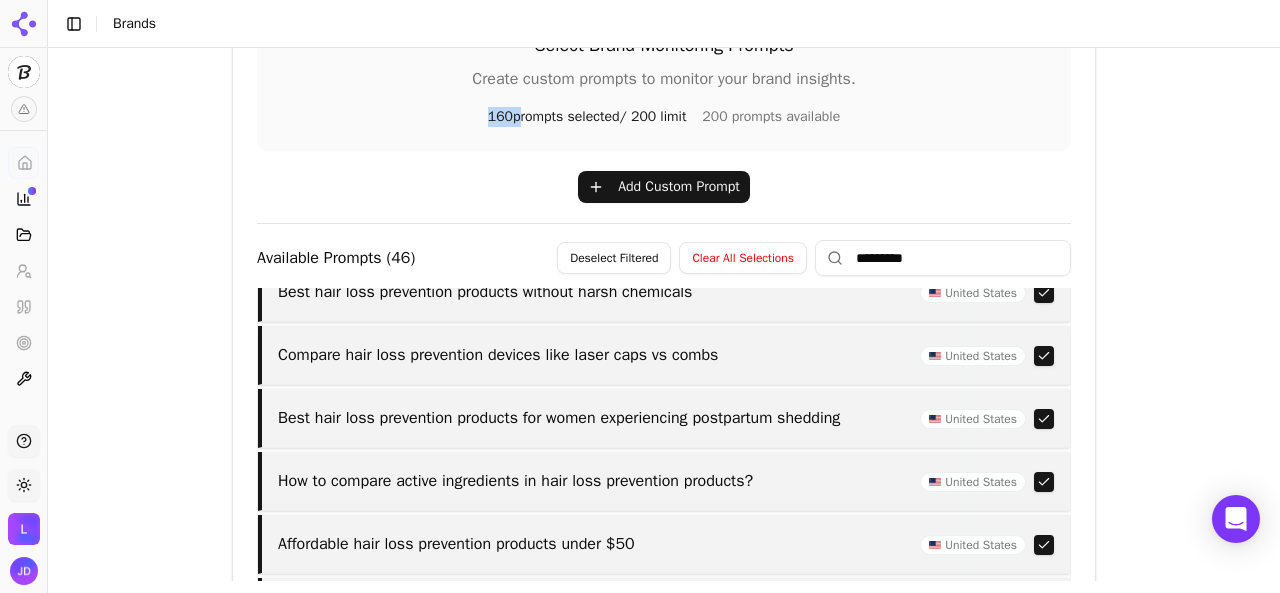 scroll, scrollTop: 619, scrollLeft: 0, axis: vertical 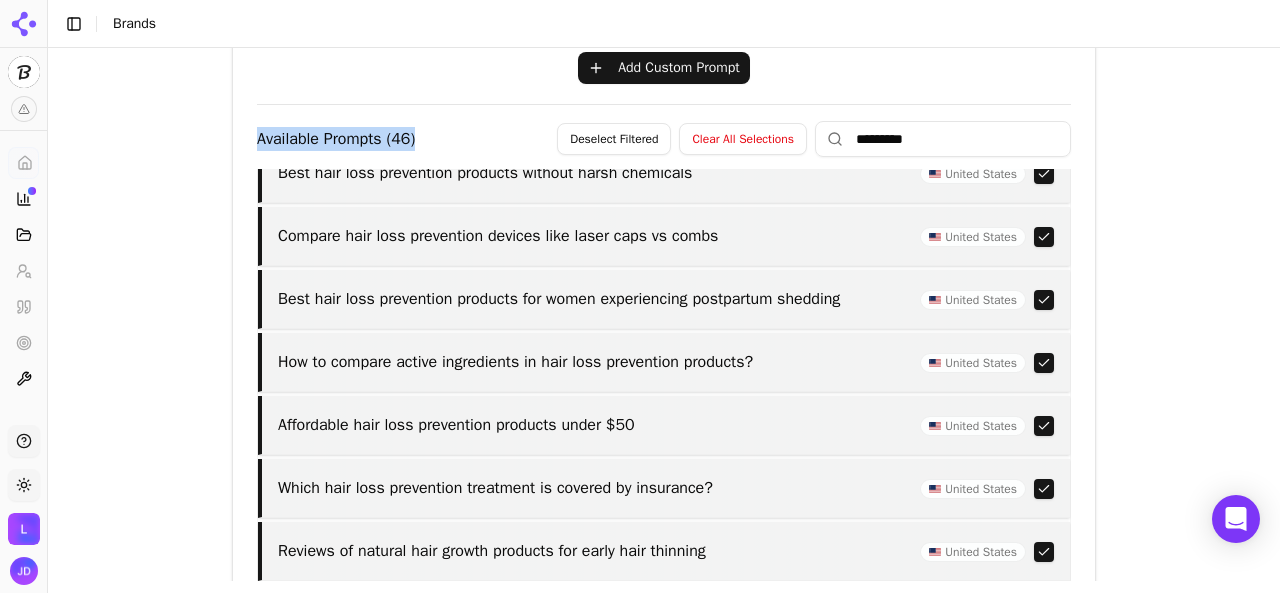 drag, startPoint x: 239, startPoint y: 134, endPoint x: 429, endPoint y: 130, distance: 190.0421 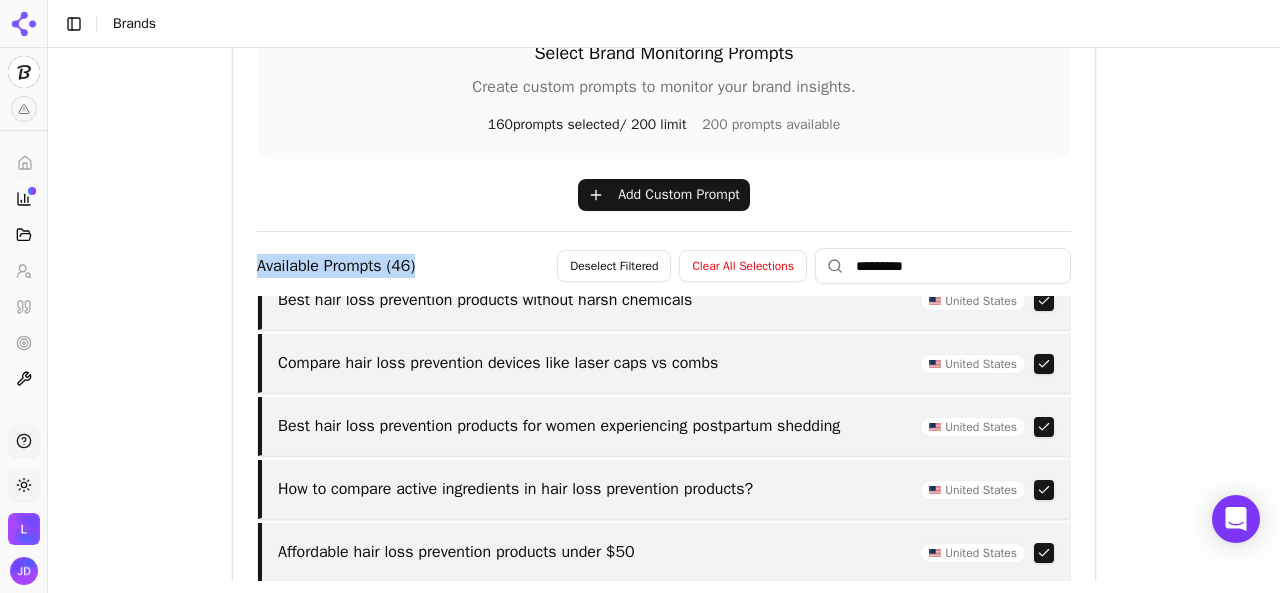 scroll, scrollTop: 519, scrollLeft: 0, axis: vertical 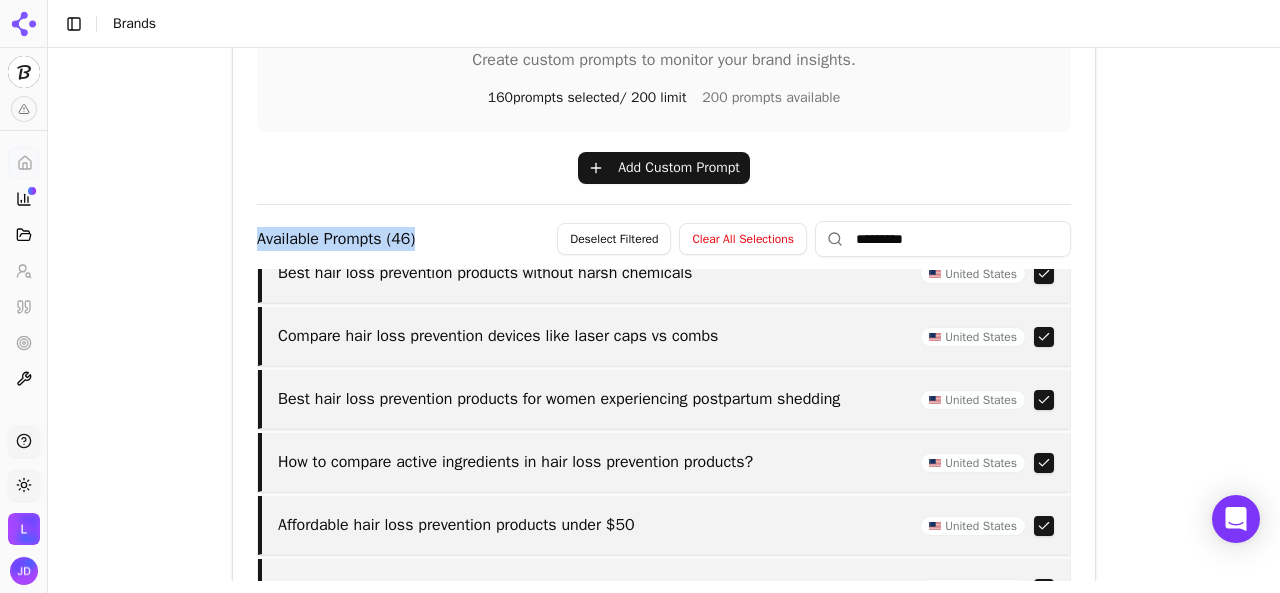 click on "Clear All Selections" at bounding box center [743, 239] 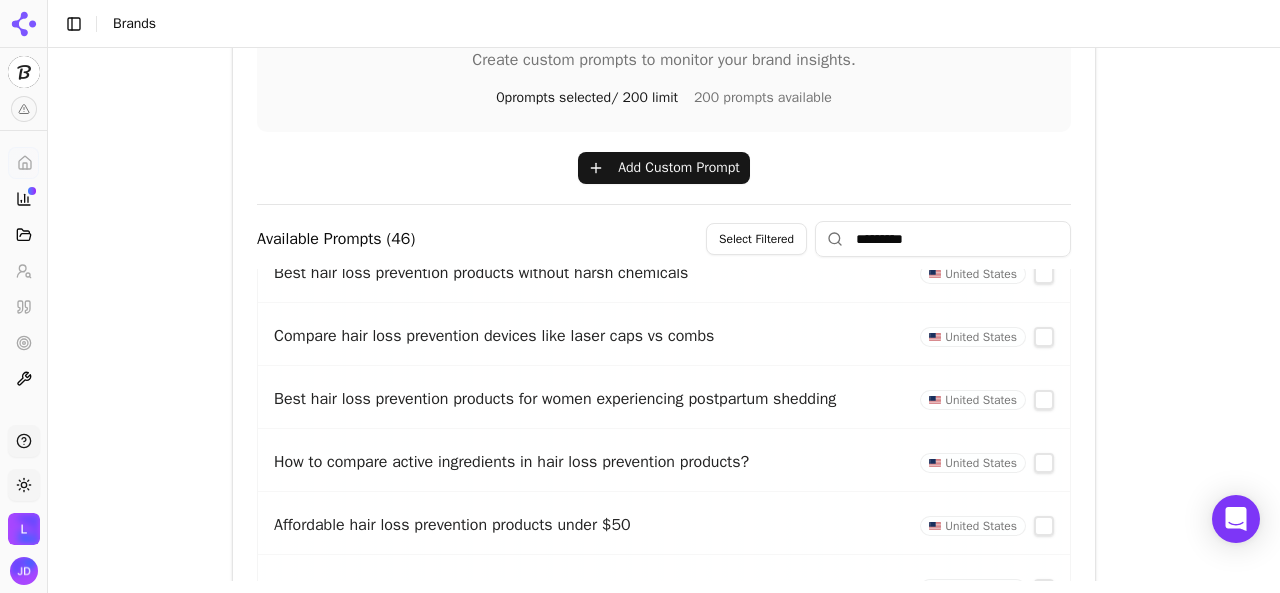 click on "*********" at bounding box center (943, 239) 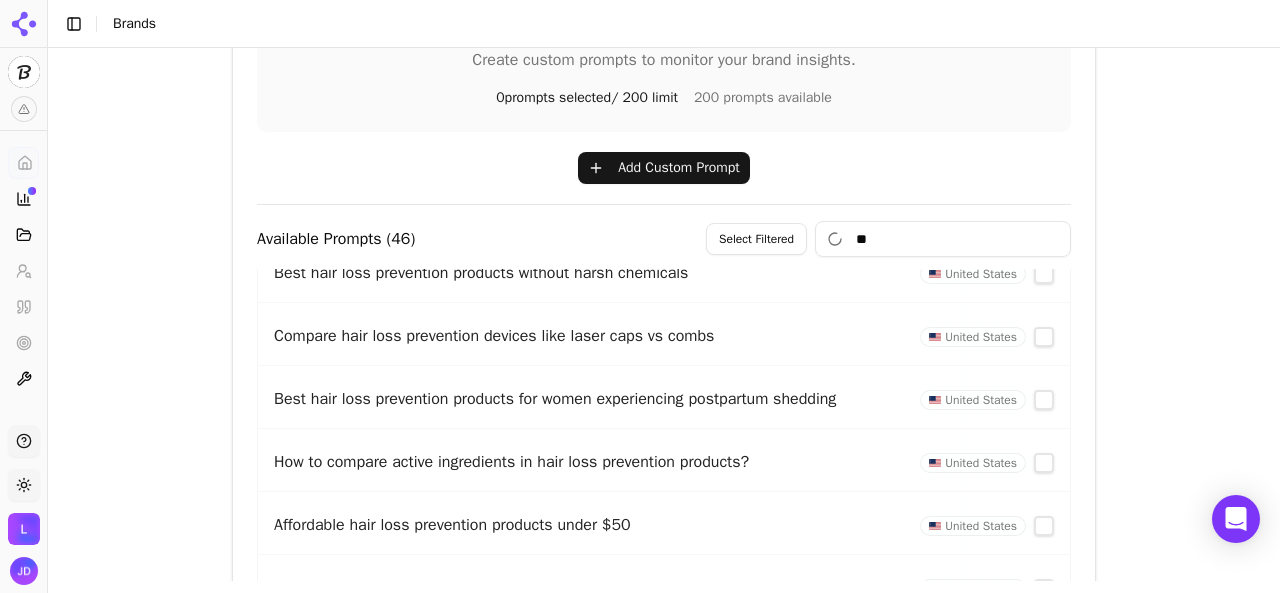 scroll, scrollTop: 219, scrollLeft: 0, axis: vertical 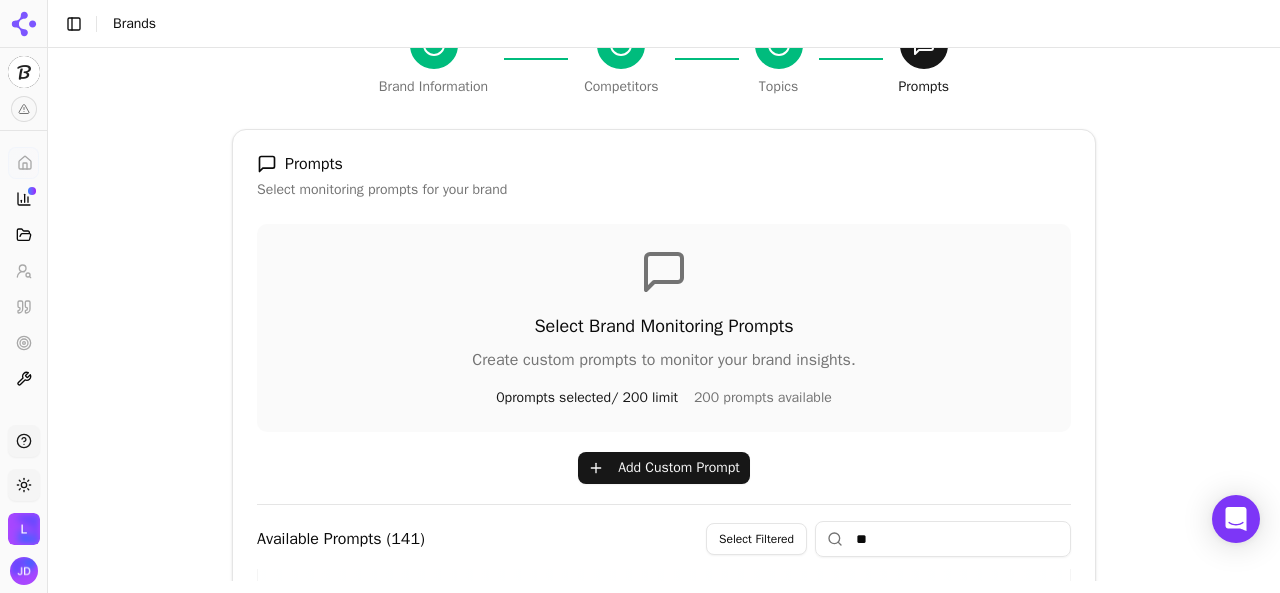 type on "*" 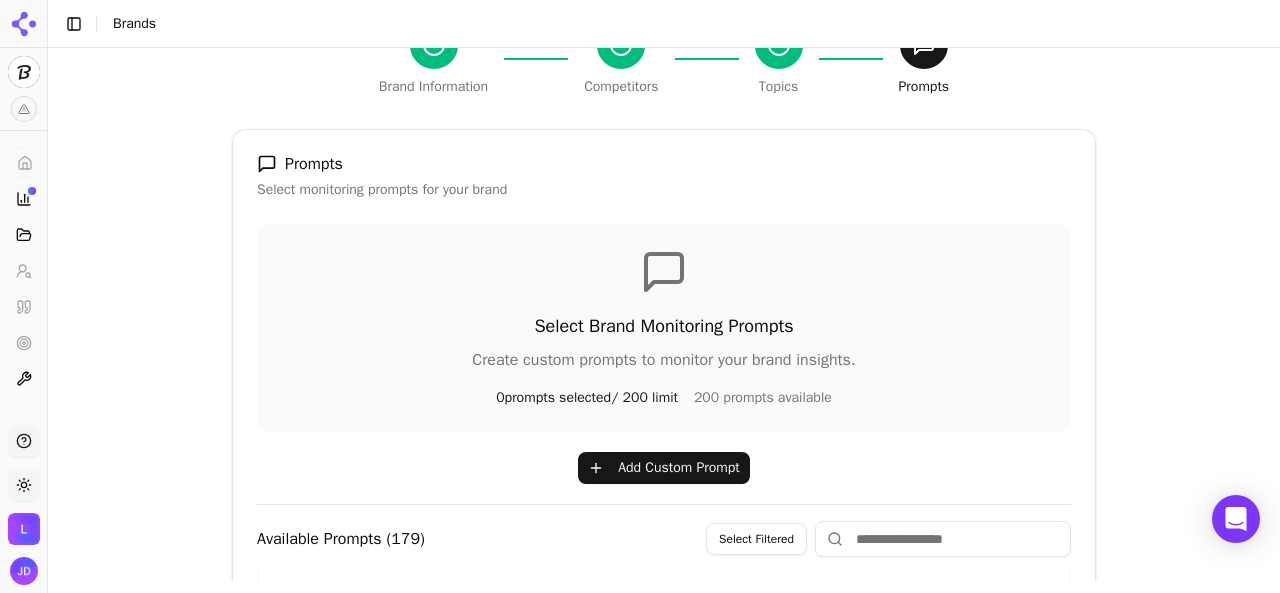 scroll, scrollTop: 8257, scrollLeft: 0, axis: vertical 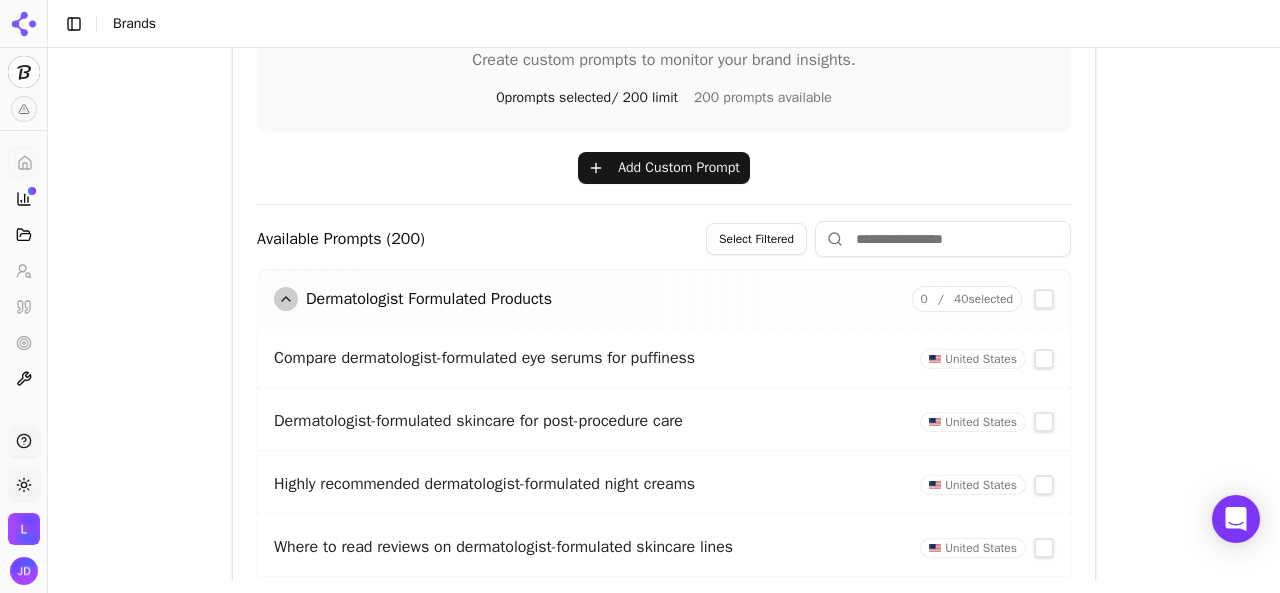 click on "Select Filtered" at bounding box center [756, 239] 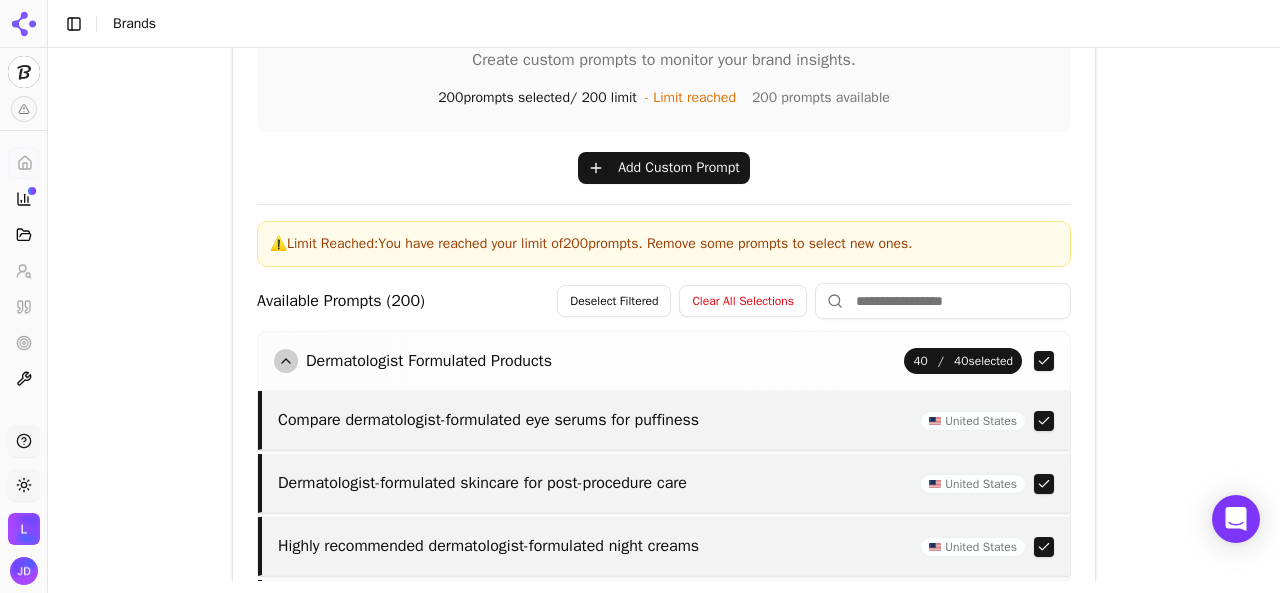 click on "Clear All Selections" at bounding box center (743, 301) 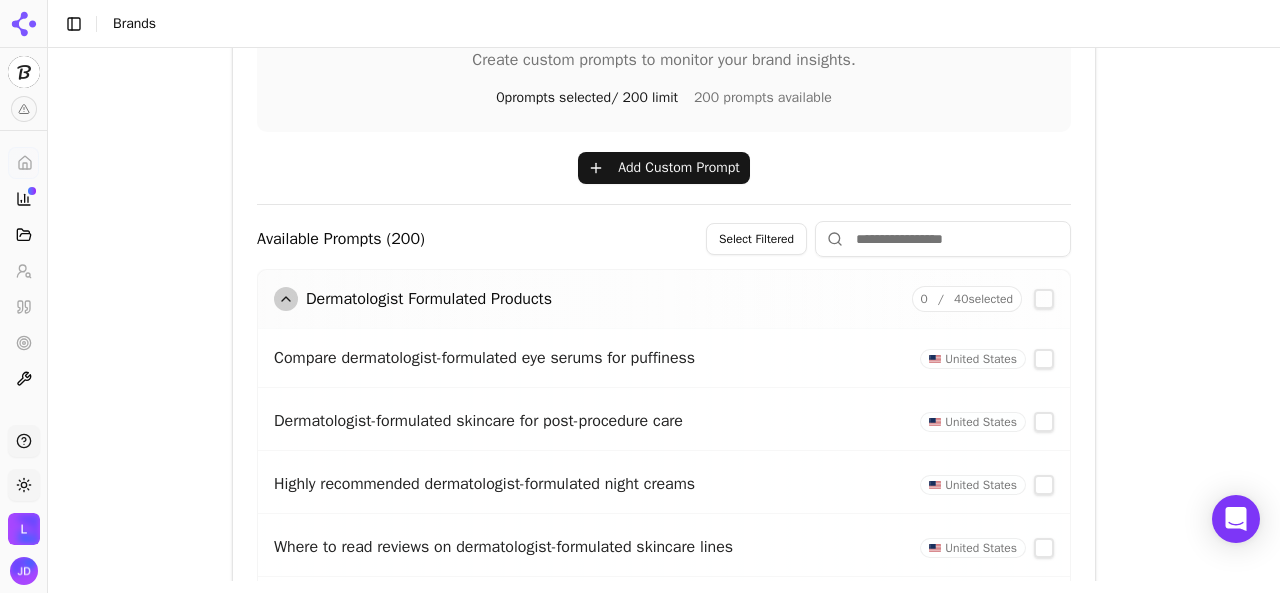 click at bounding box center [943, 239] 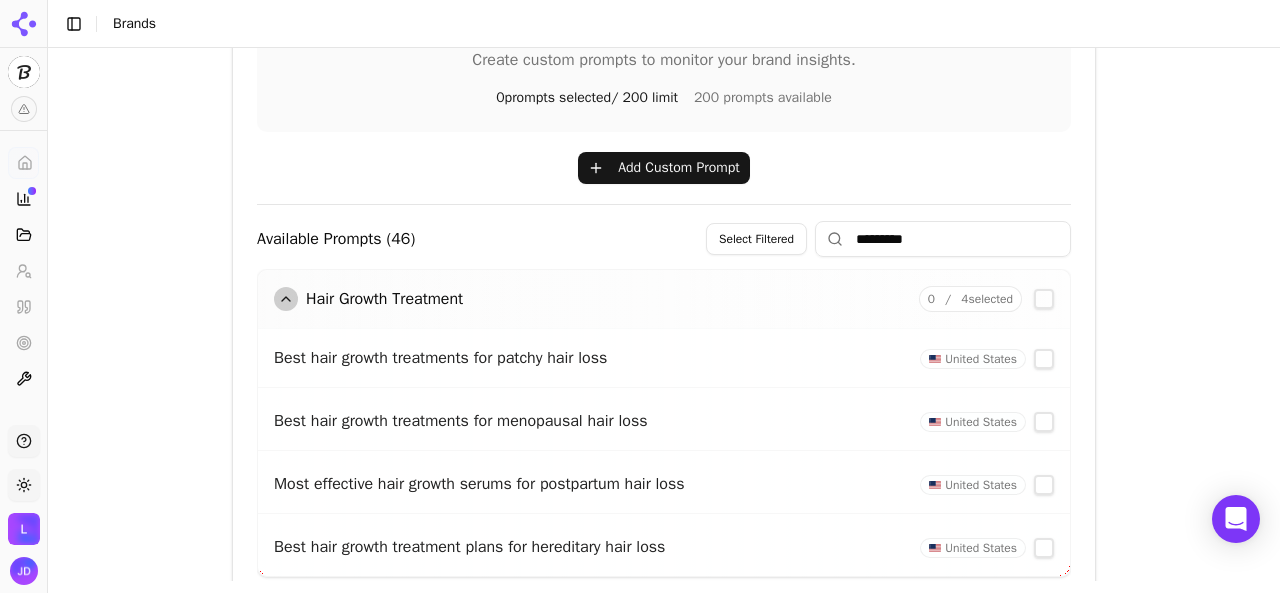 type on "*********" 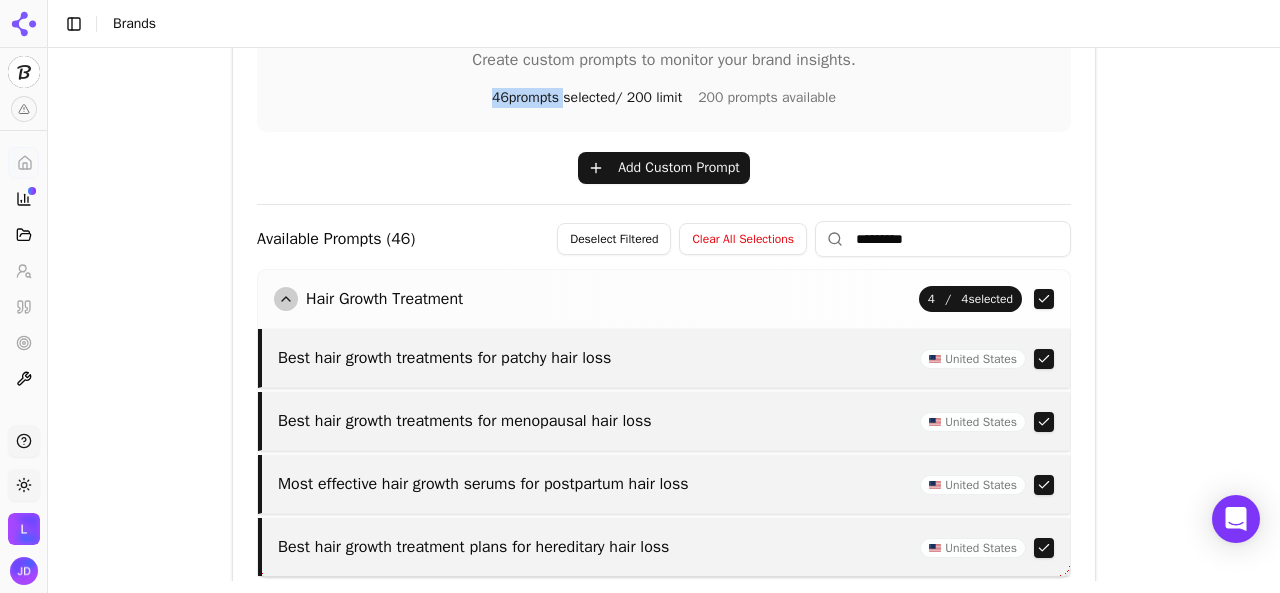 drag, startPoint x: 472, startPoint y: 97, endPoint x: 557, endPoint y: 107, distance: 85.58621 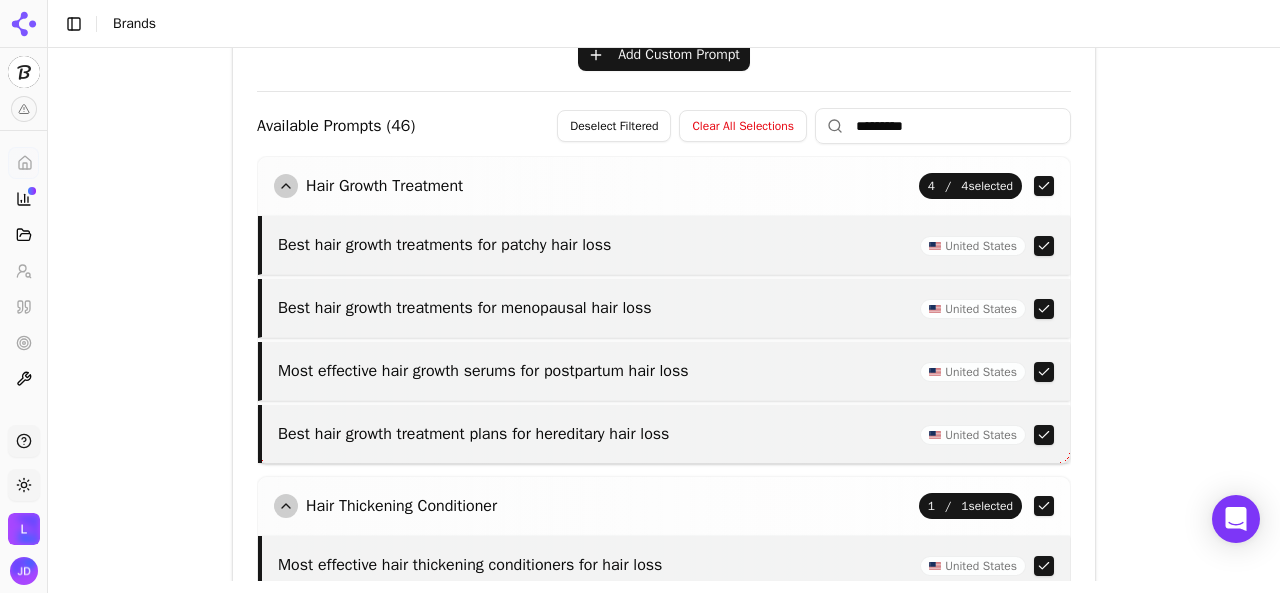 scroll, scrollTop: 719, scrollLeft: 0, axis: vertical 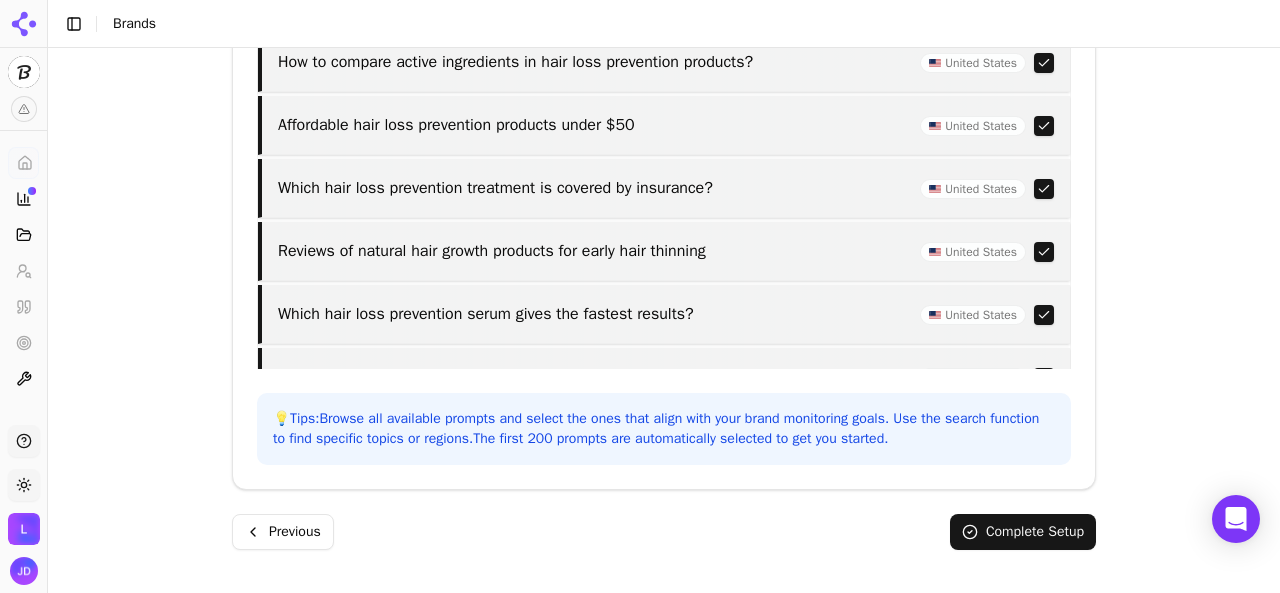 click on "Complete Setup" at bounding box center (1023, 532) 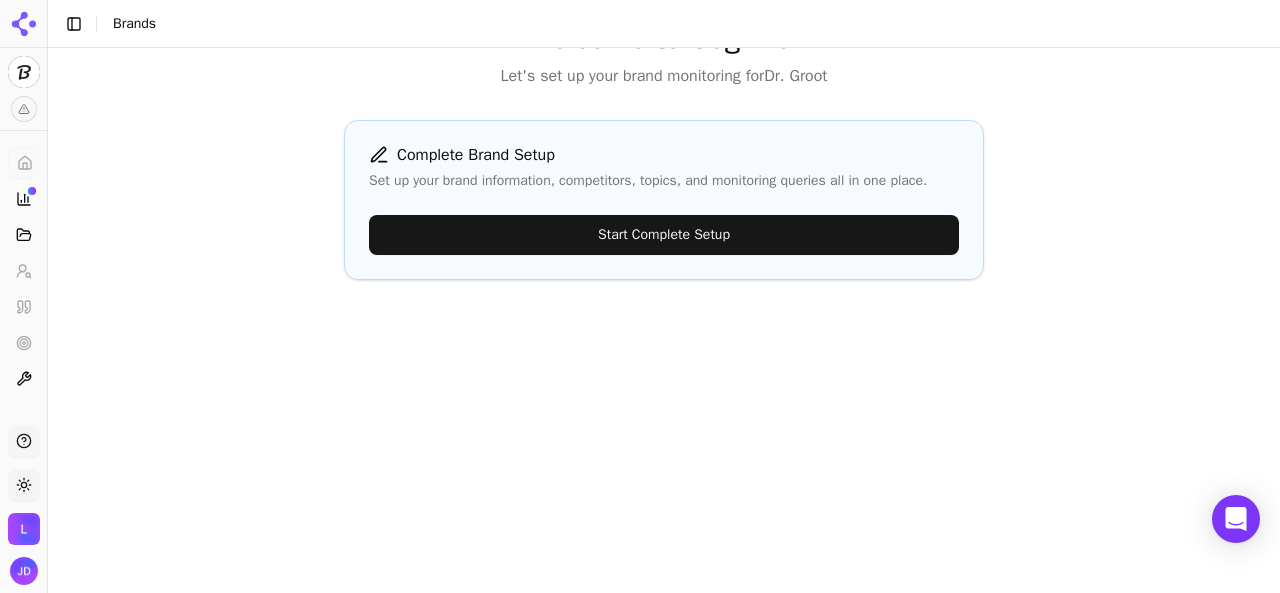 scroll, scrollTop: 28, scrollLeft: 0, axis: vertical 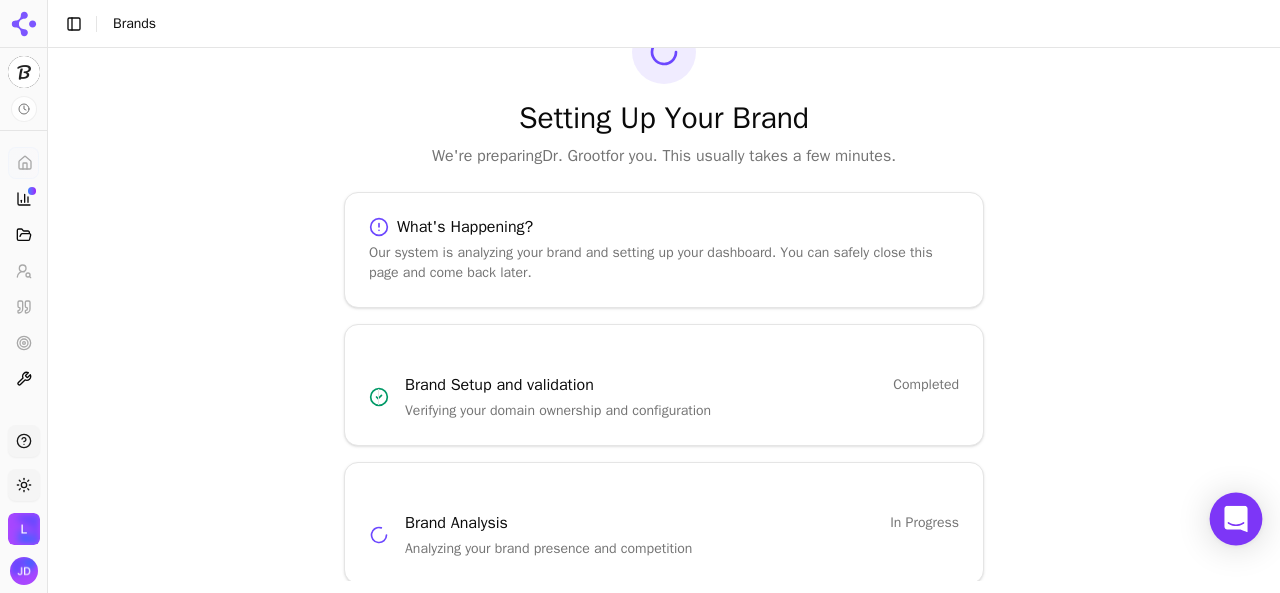 click 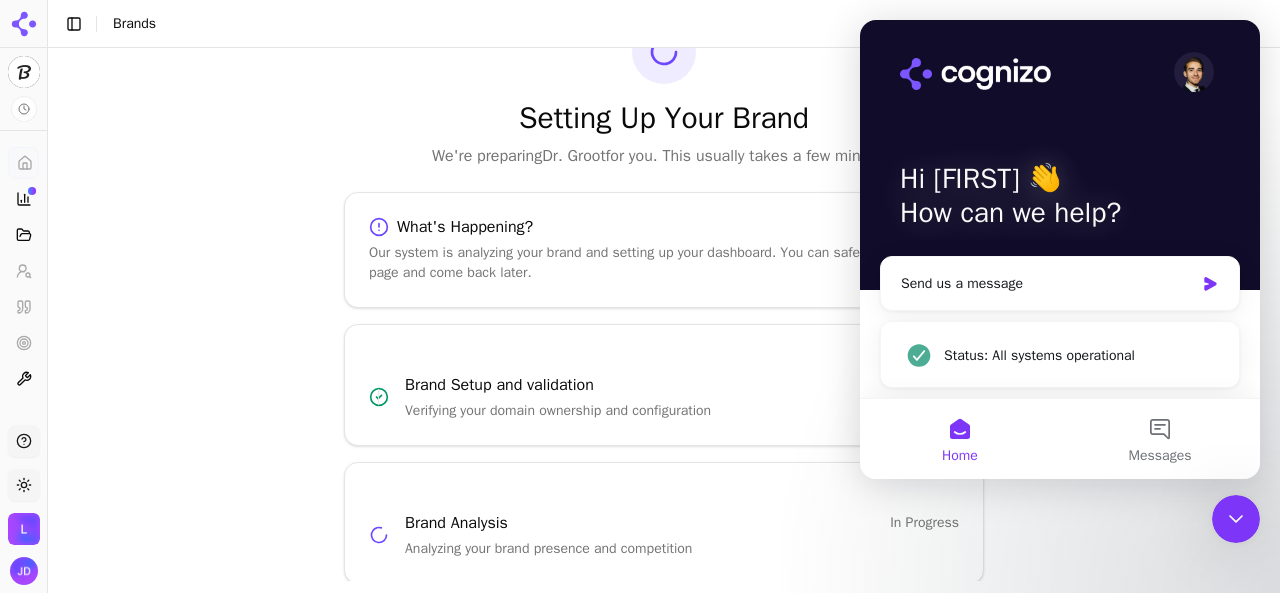 scroll, scrollTop: 0, scrollLeft: 0, axis: both 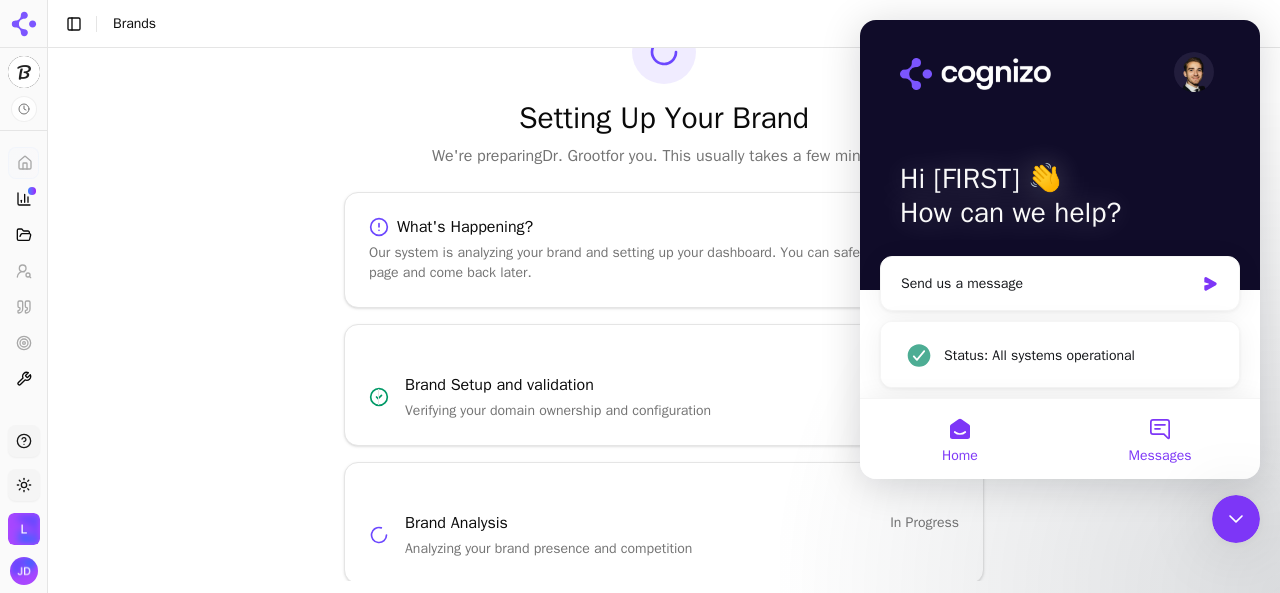 click on "Messages" at bounding box center (1160, 439) 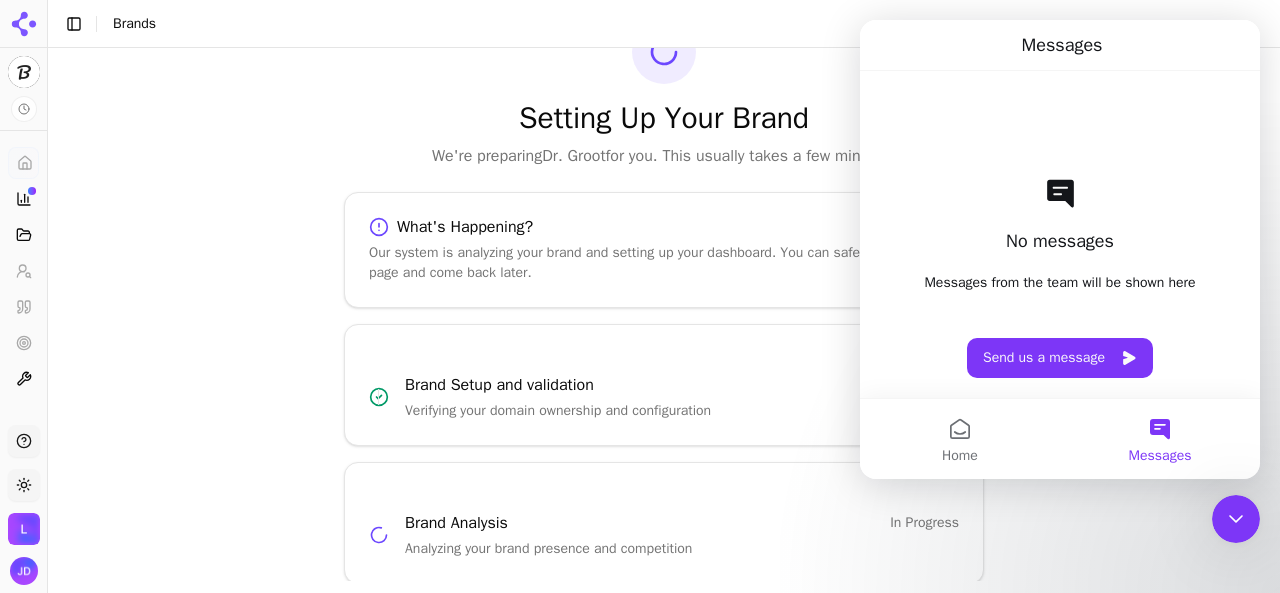 click on "Setting Up Your Brand We're preparing  Dr. Groot  for you. This usually takes a few minutes. What's Happening? Our system is analyzing your brand and setting up your dashboard. You can safely close this page and come back later. Brand Setup and validation Completed Verifying your domain ownership and configuration Brand Analysis In Progress Analyzing your brand presence and competition" at bounding box center [664, 302] 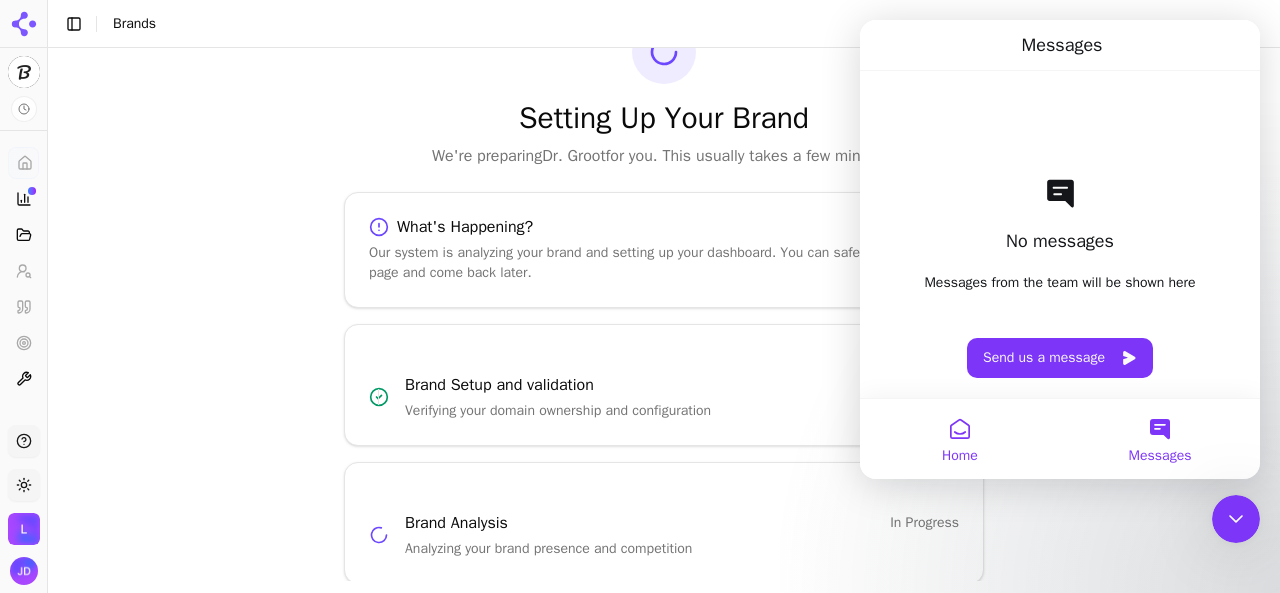 click on "Home" at bounding box center (960, 439) 